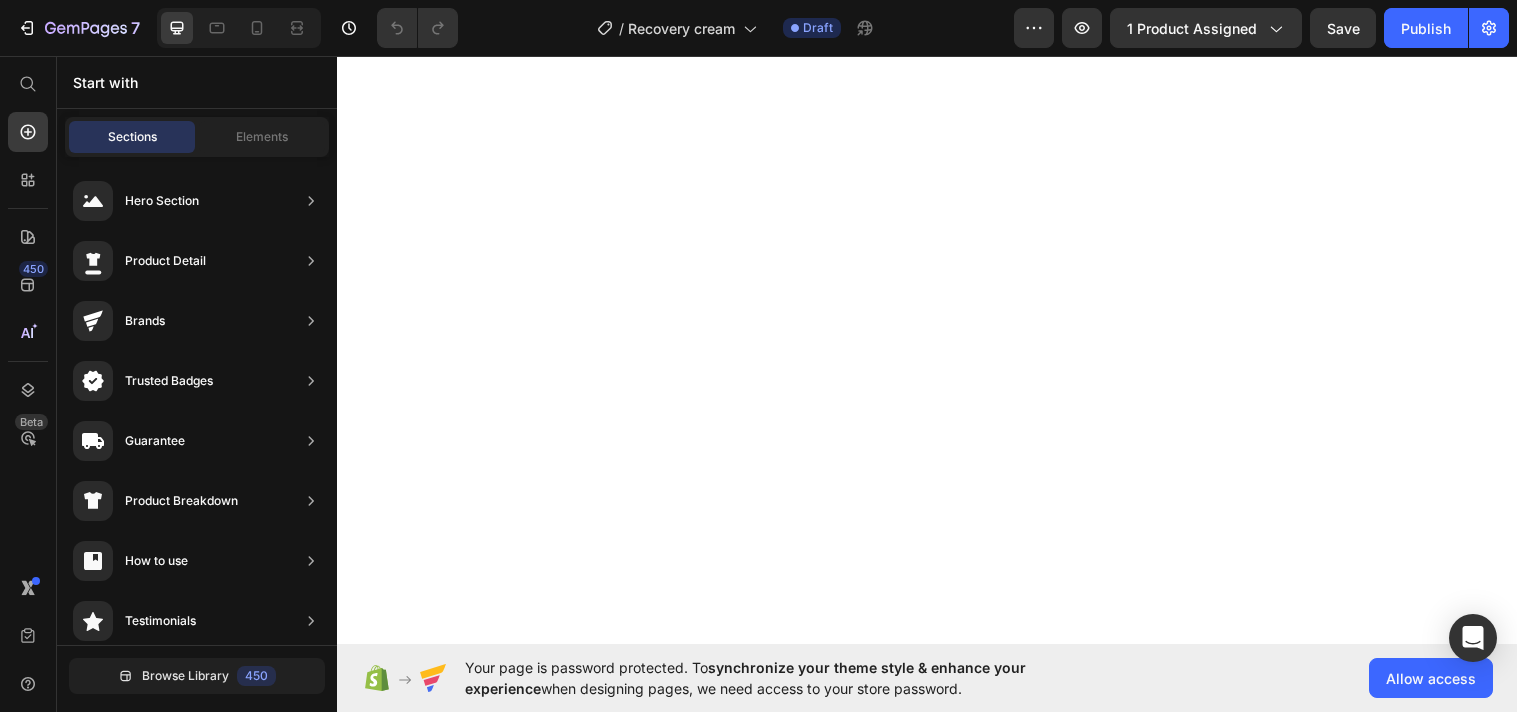 scroll, scrollTop: 0, scrollLeft: 0, axis: both 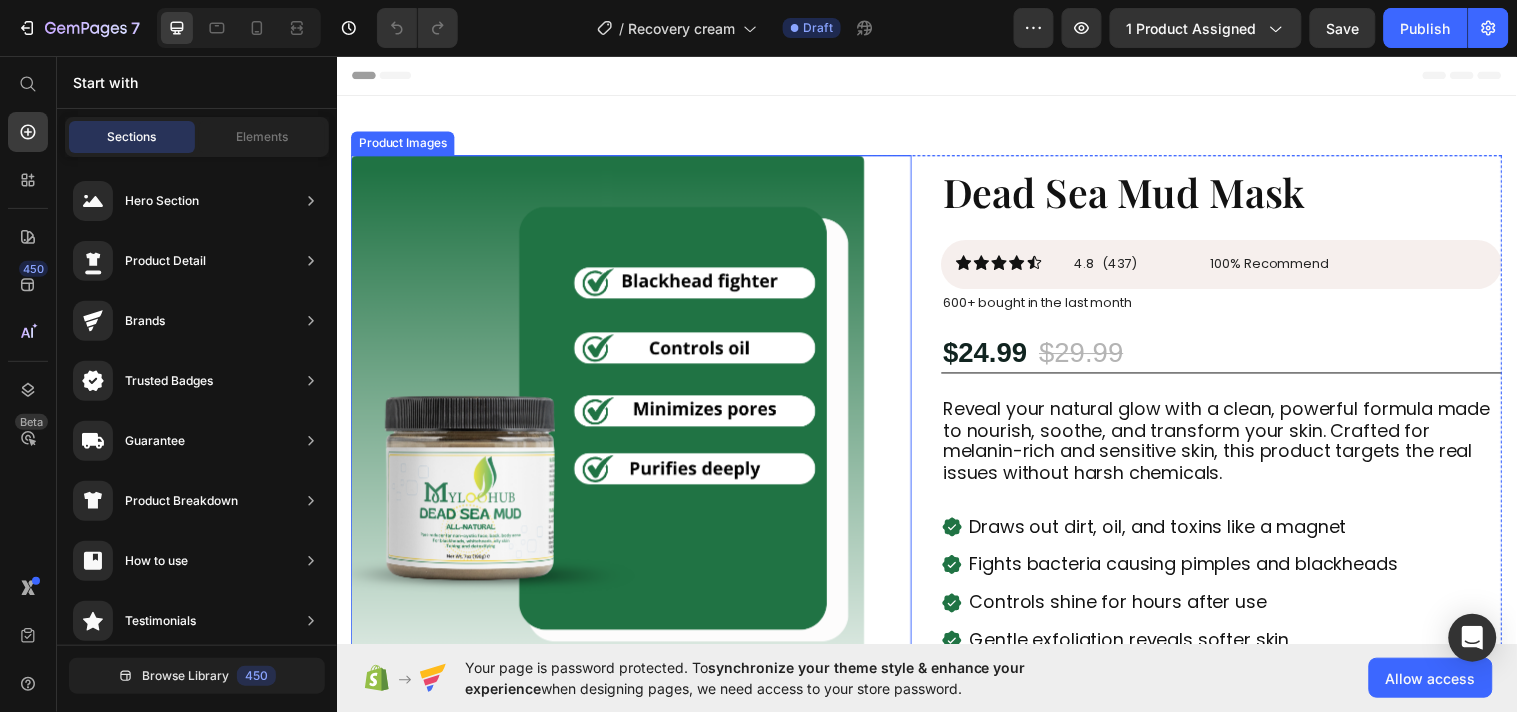 click at bounding box center (612, 417) 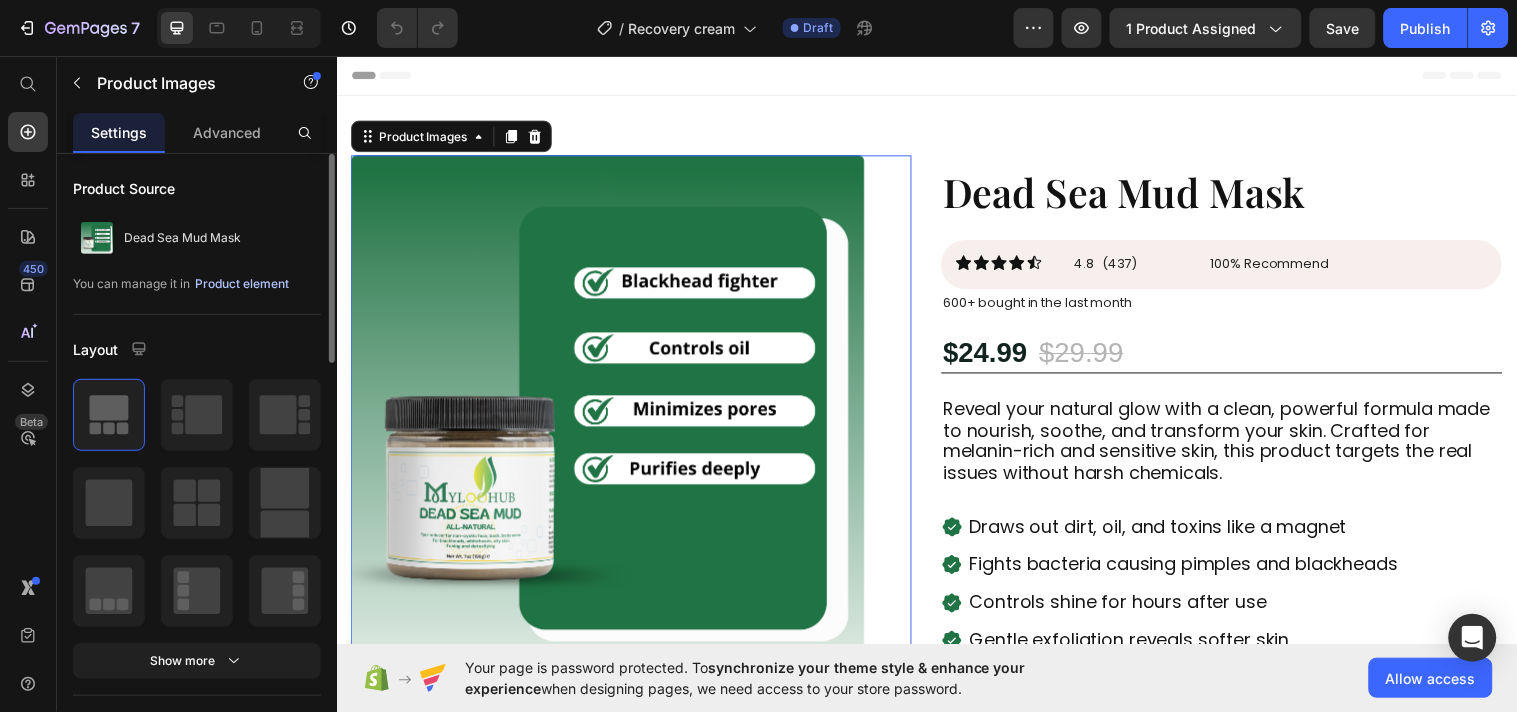 click on "Product element" at bounding box center [242, 284] 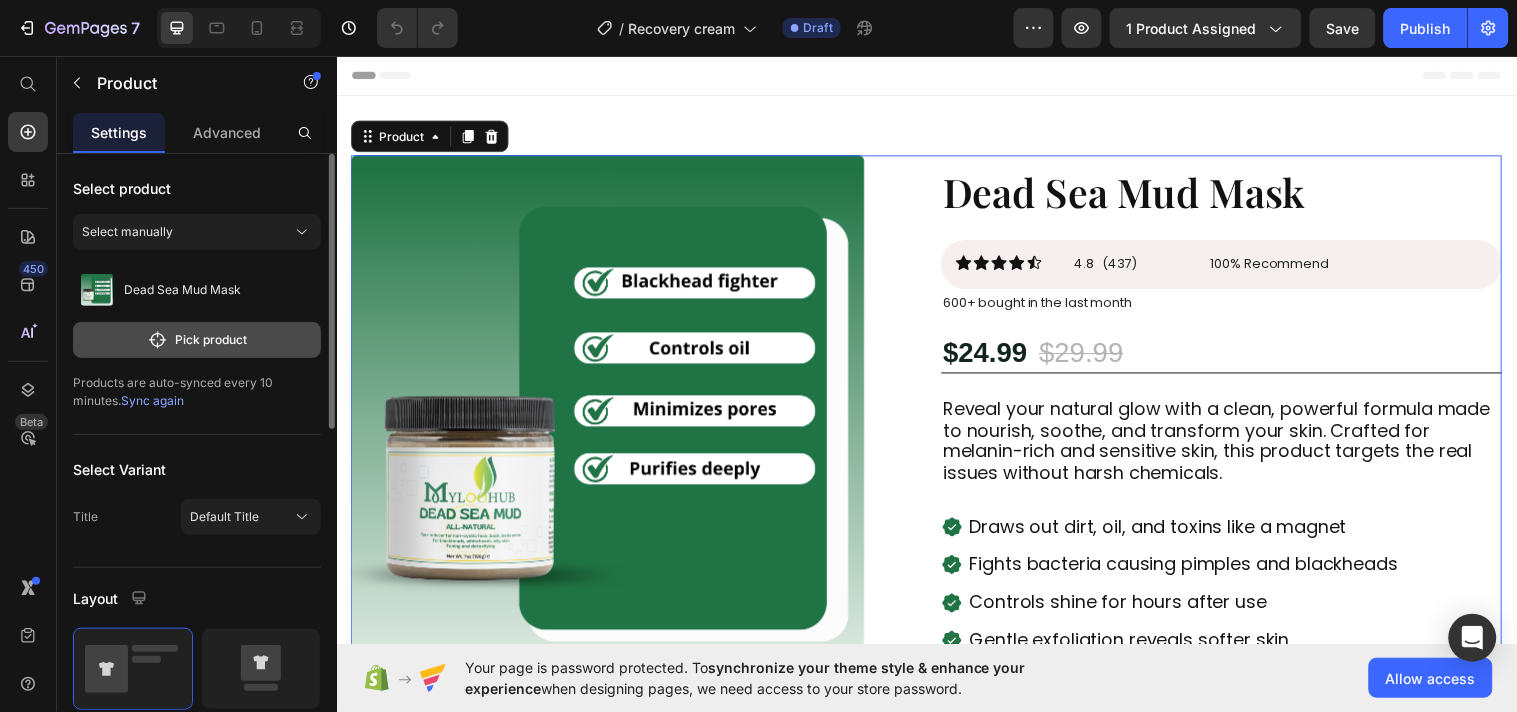 click on "Pick product" 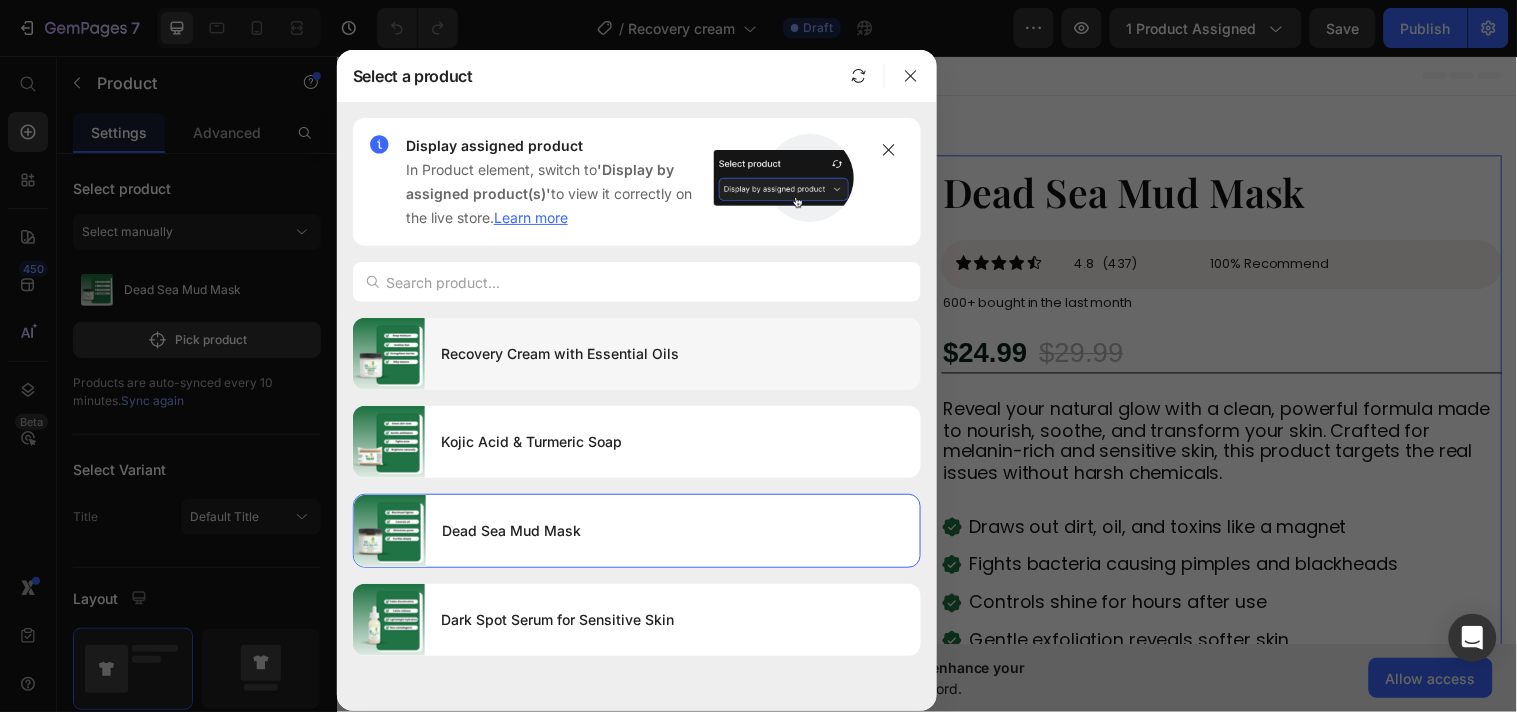 click on "Recovery Cream with Essential Oils" at bounding box center [673, 354] 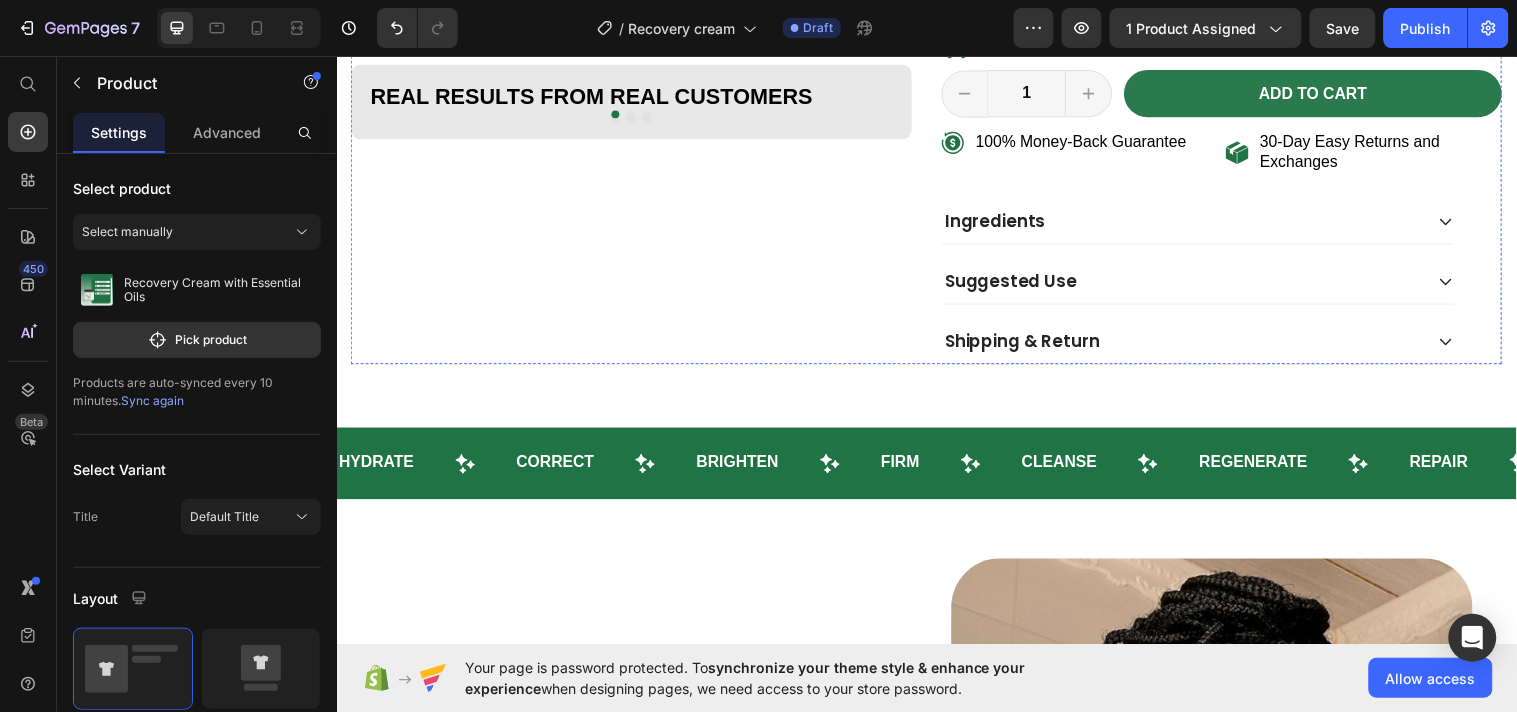scroll, scrollTop: 1222, scrollLeft: 0, axis: vertical 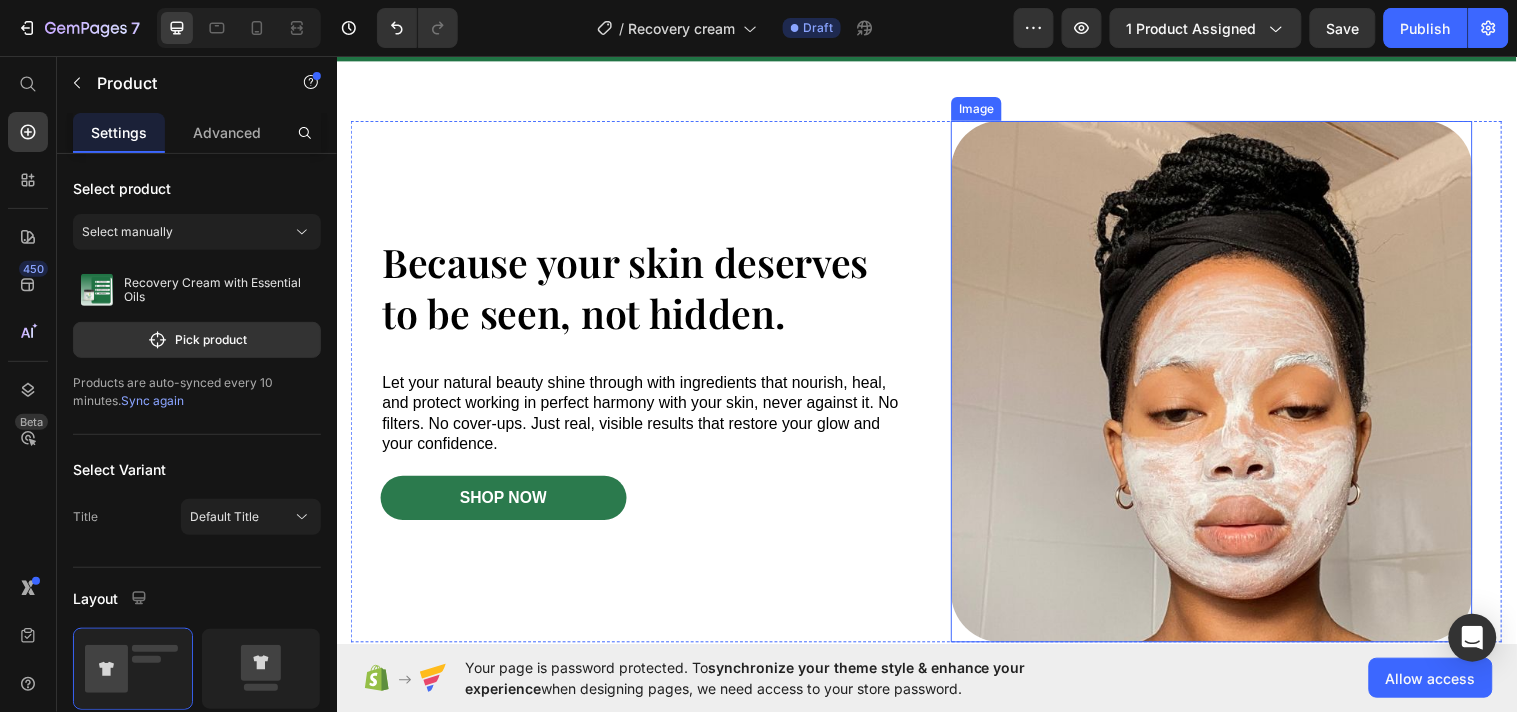 click at bounding box center (1226, 386) 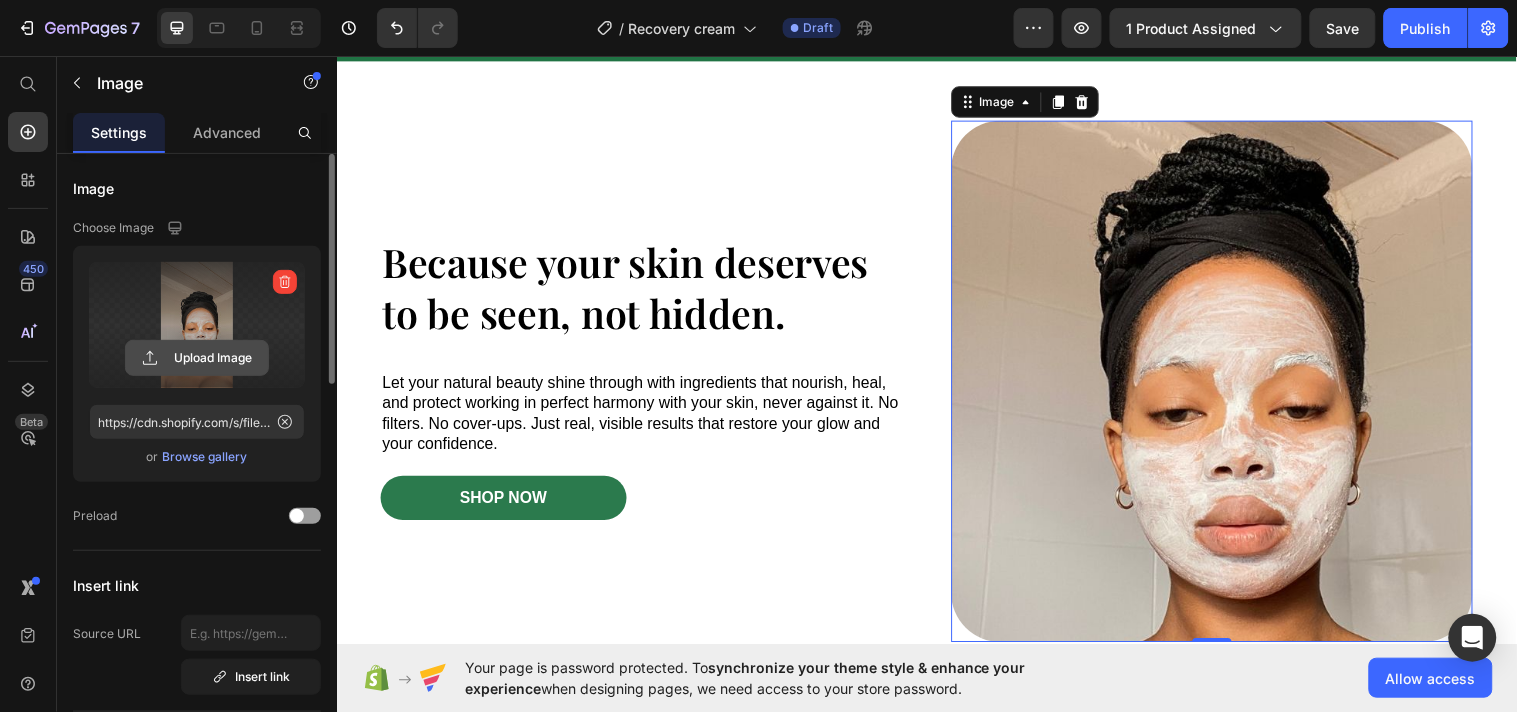 click 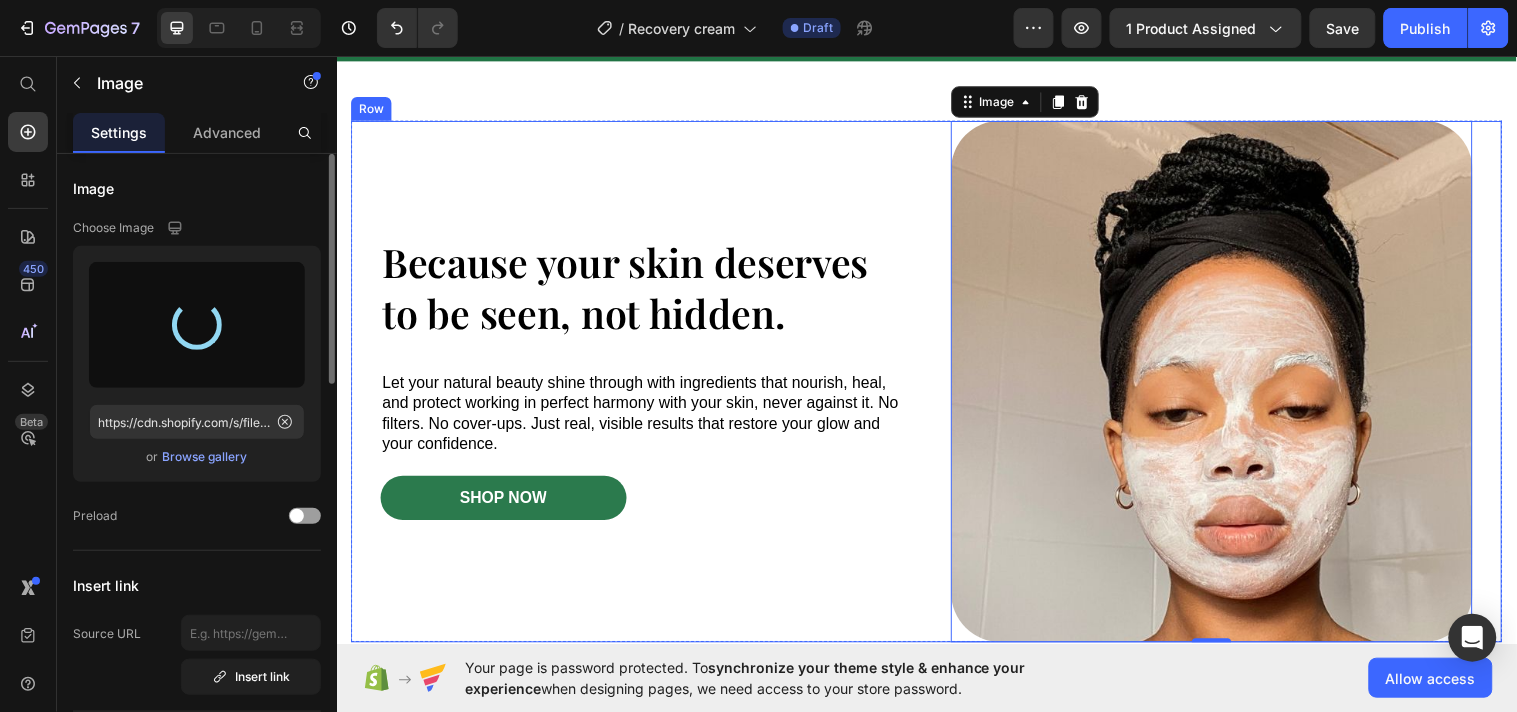 type on "https://cdn.shopify.com/s/files/1/0713/4137/5659/files/gempages_576060338961646531-3cf58bc4-50bd-4b64-a515-60d96ff91b5d.jpg" 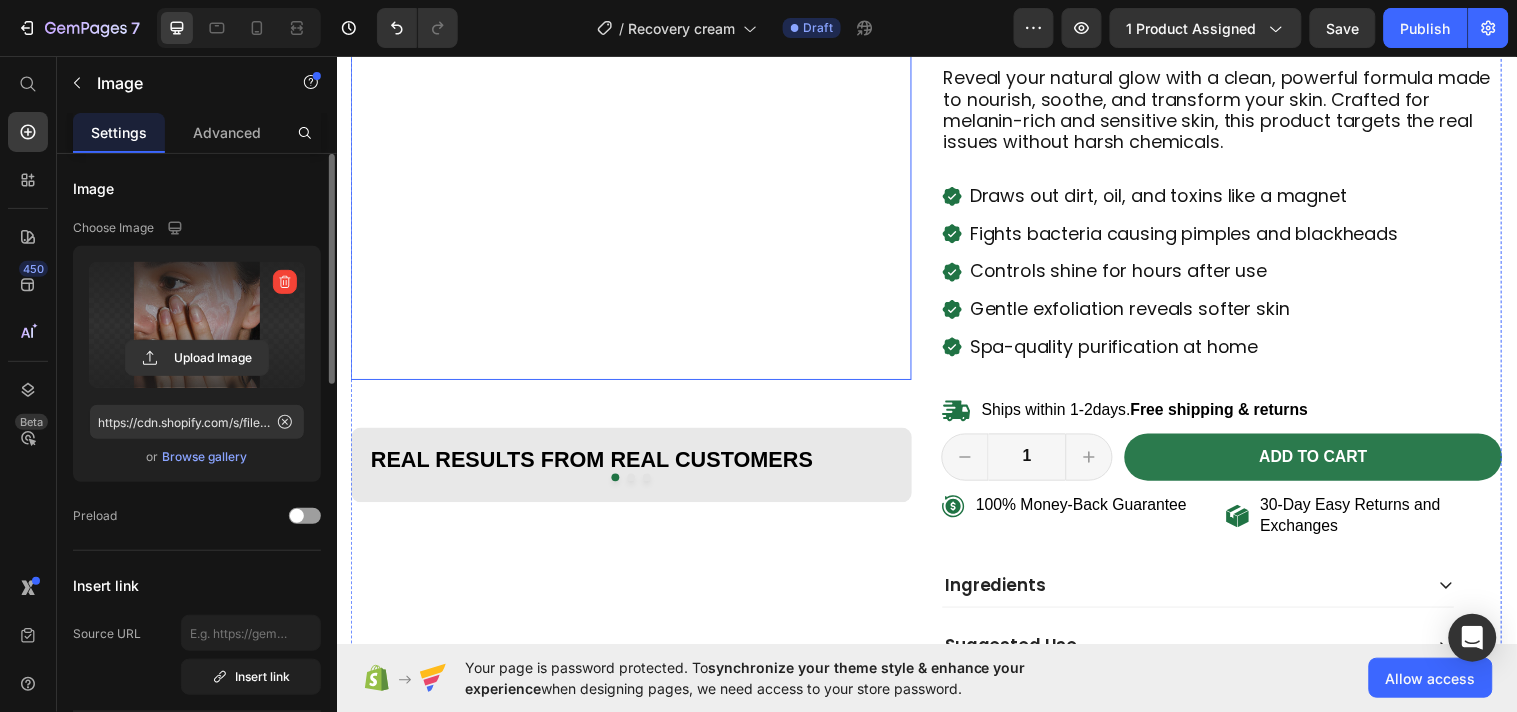 scroll, scrollTop: 444, scrollLeft: 0, axis: vertical 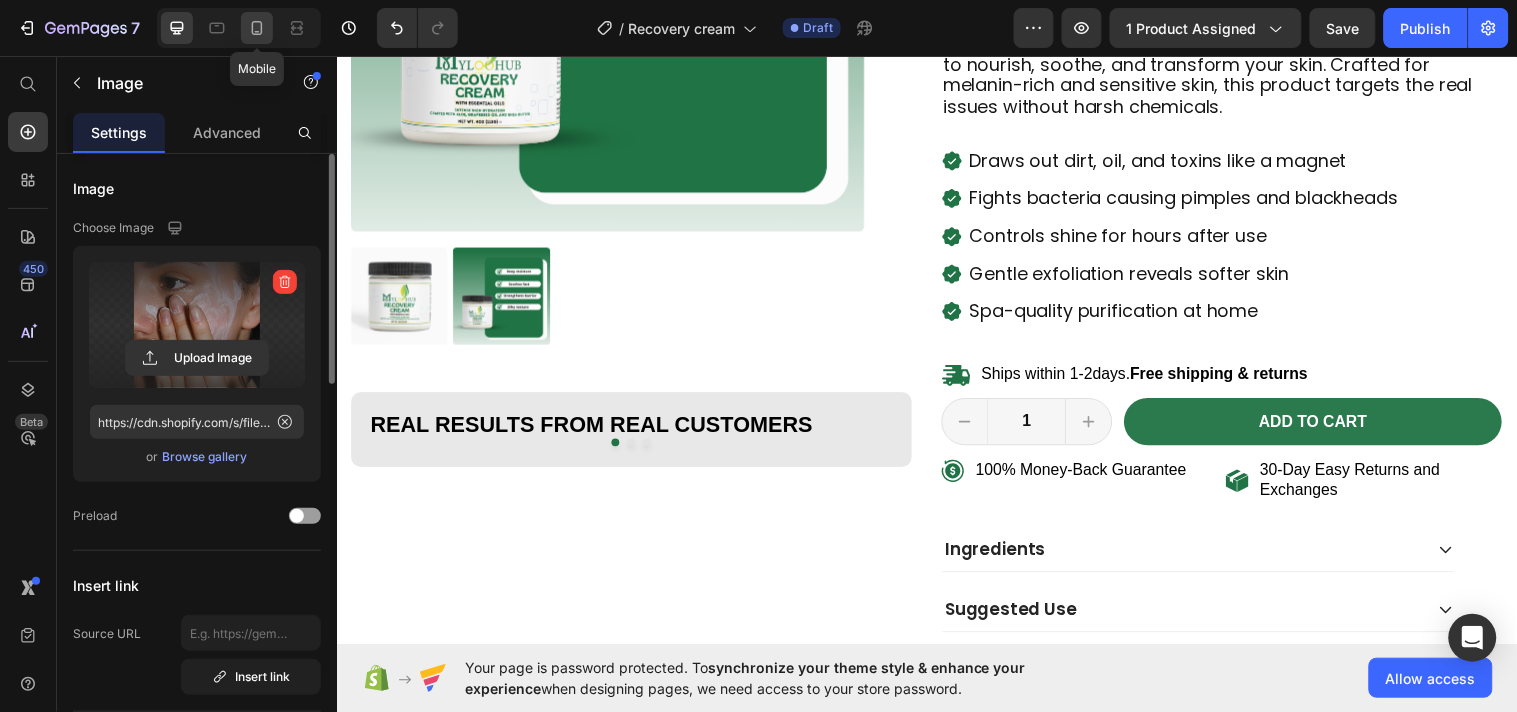 click 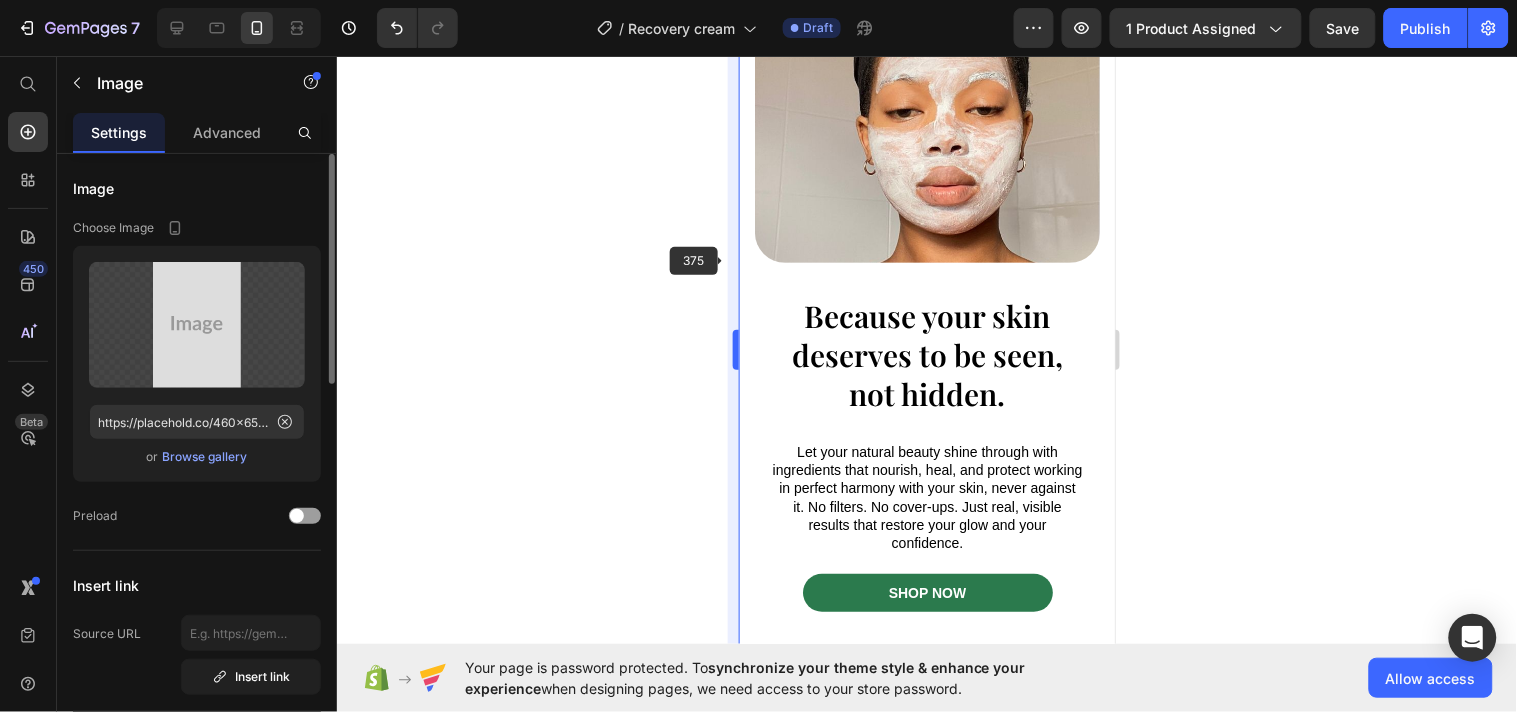 scroll, scrollTop: 2000, scrollLeft: 0, axis: vertical 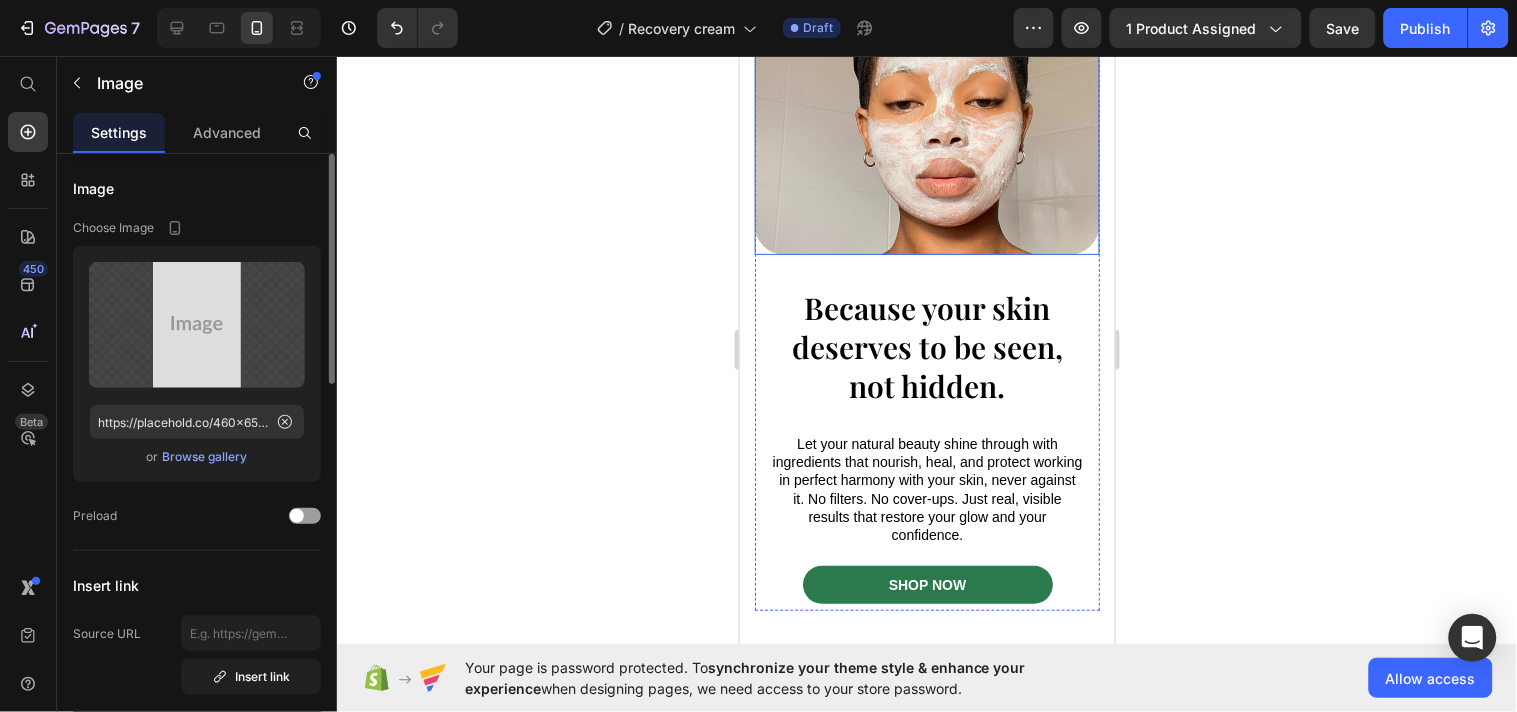 click at bounding box center (926, 81) 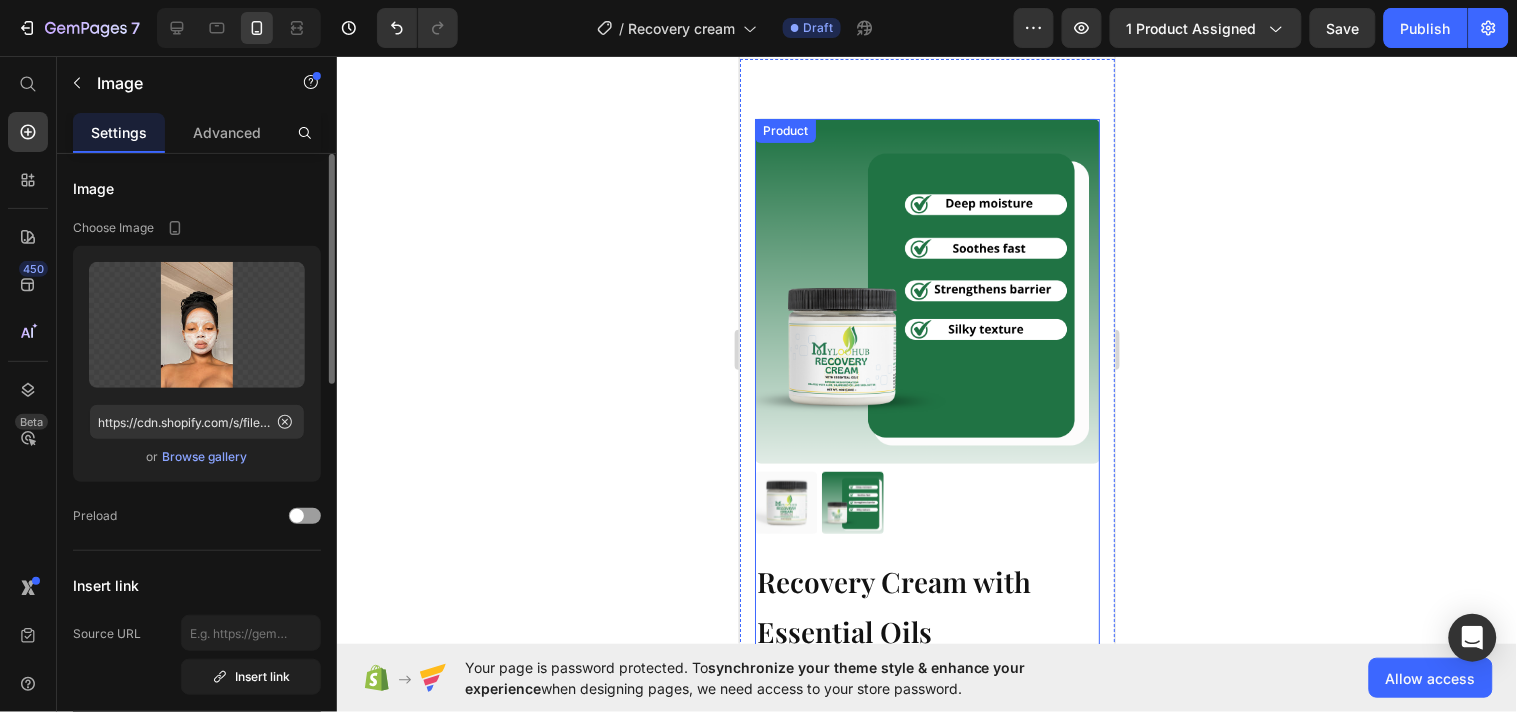 scroll, scrollTop: 0, scrollLeft: 0, axis: both 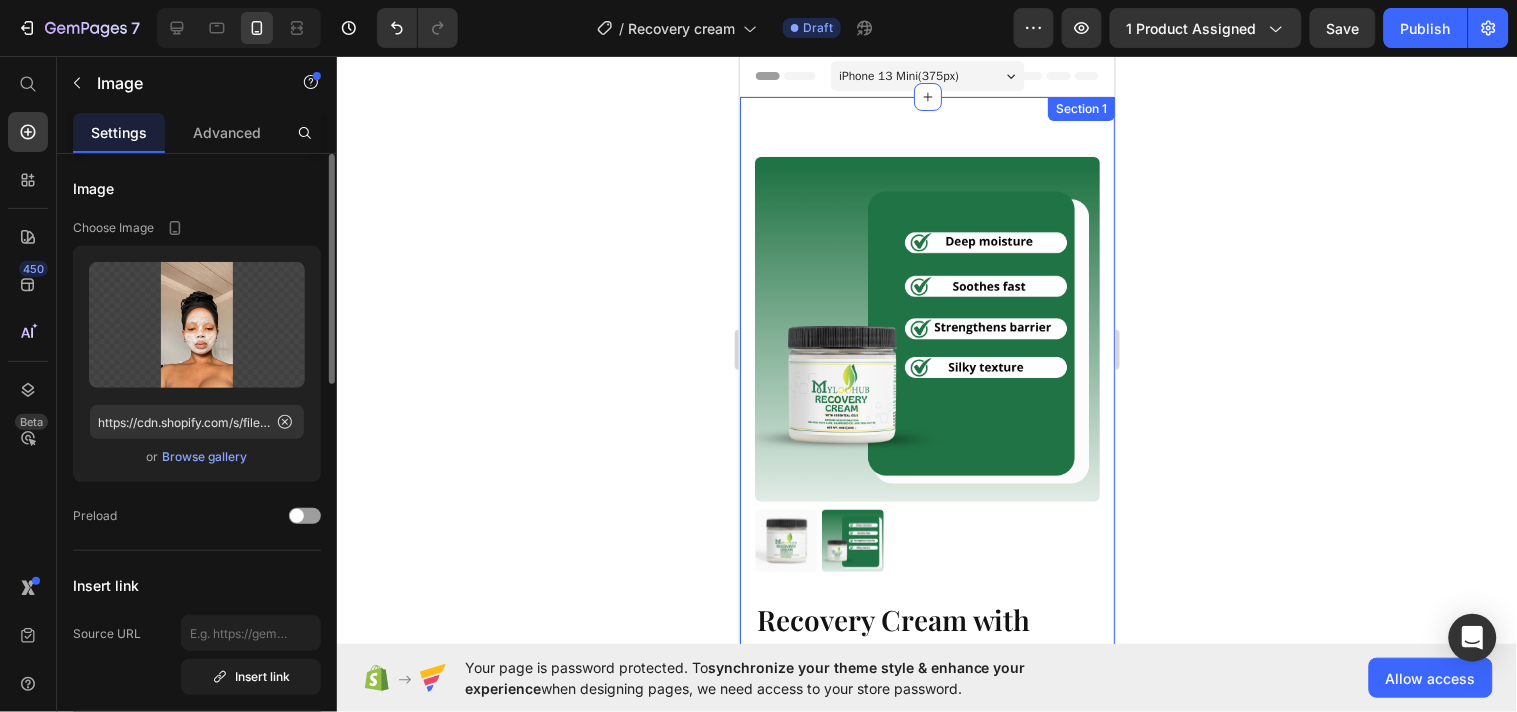 click on "Product Images Real Results from Real Customers Heading Image Image Image Image Carousel Row Recovery Cream with Essential Oils Product Title Icon Icon Icon Icon
Icon Icon List 4.8   (437)  Text Block 100% Recommend Text Block Row Row 600+ bought in the last month Text Block $27.99 Product Price $32.99 Product Price 15% OFF Discount Tag Row Reveal your natural glow with a clean, powerful formula made to nourish, soothe, and transform your skin. Crafted for melanin-rich and sensitive skin, this product targets the real issues without harsh chemicals.  Text Block
Draws out dirt, oil, and toxins like a magnet
Fights bacteria causing pimples and blackheads
Controls shine for hours after use
Gentle exfoliation reveals softer skin
Spa-quality purification at home Item List
Ships within 1-2days.  Free shipping & returns Item List 1 Product Quantity Row Add to cart Add to Cart Row Row
Item List" at bounding box center (926, 933) 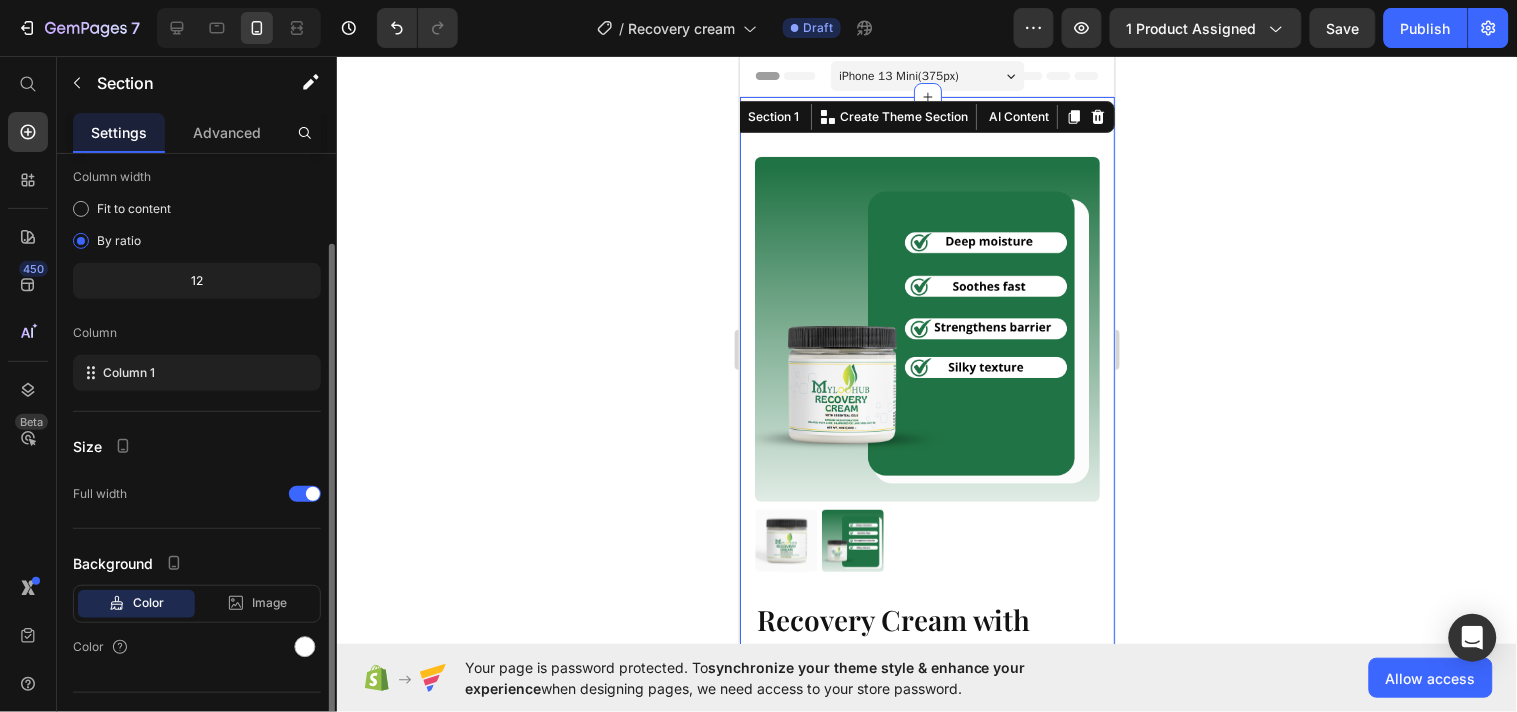 scroll, scrollTop: 147, scrollLeft: 0, axis: vertical 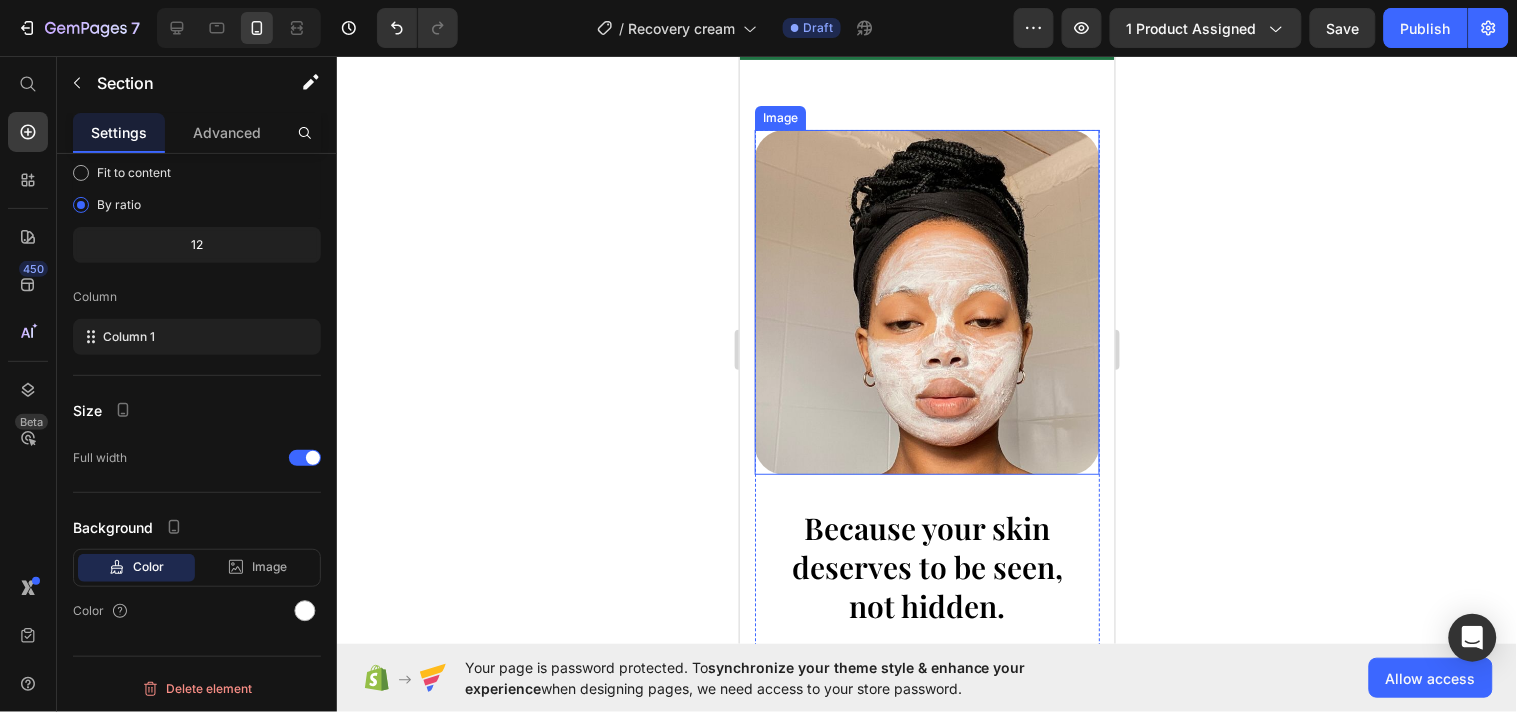click at bounding box center [926, 301] 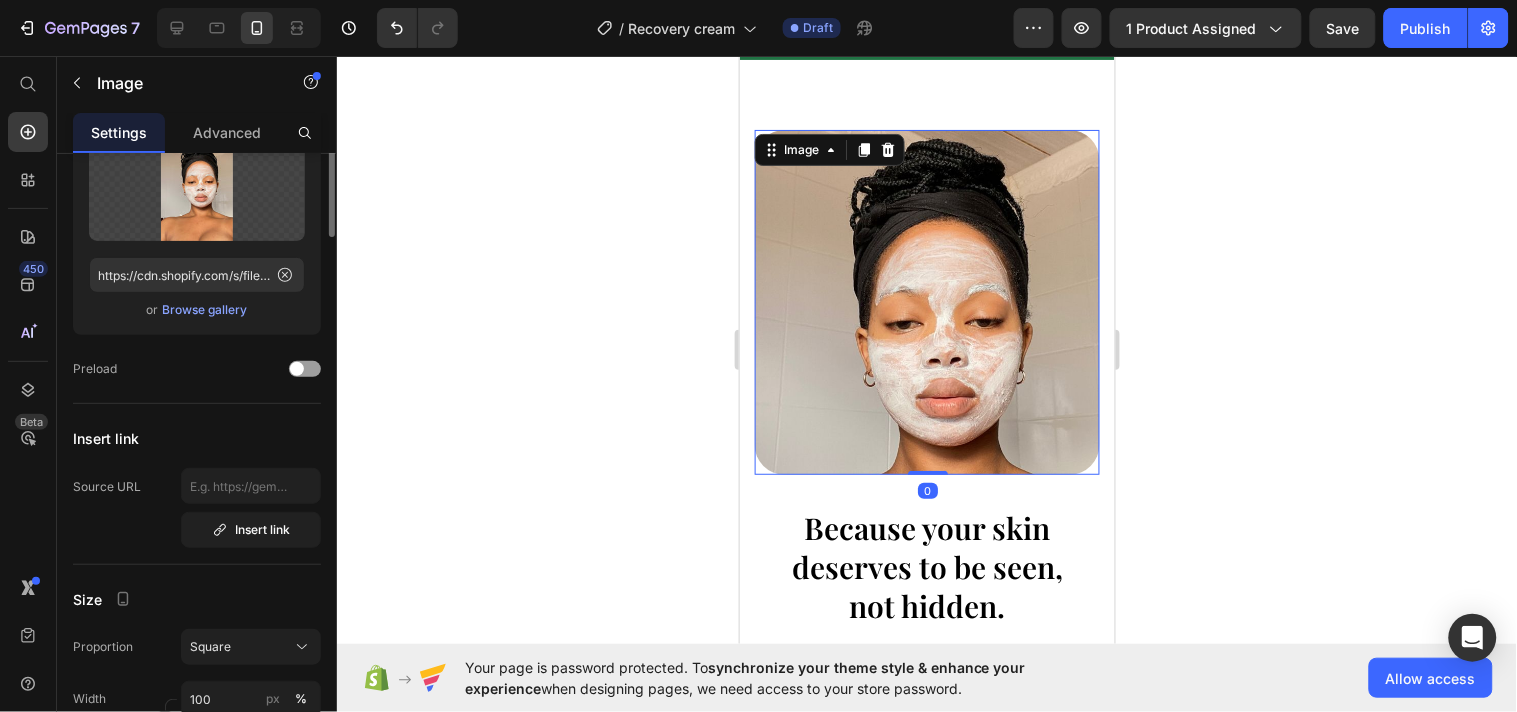 scroll, scrollTop: 0, scrollLeft: 0, axis: both 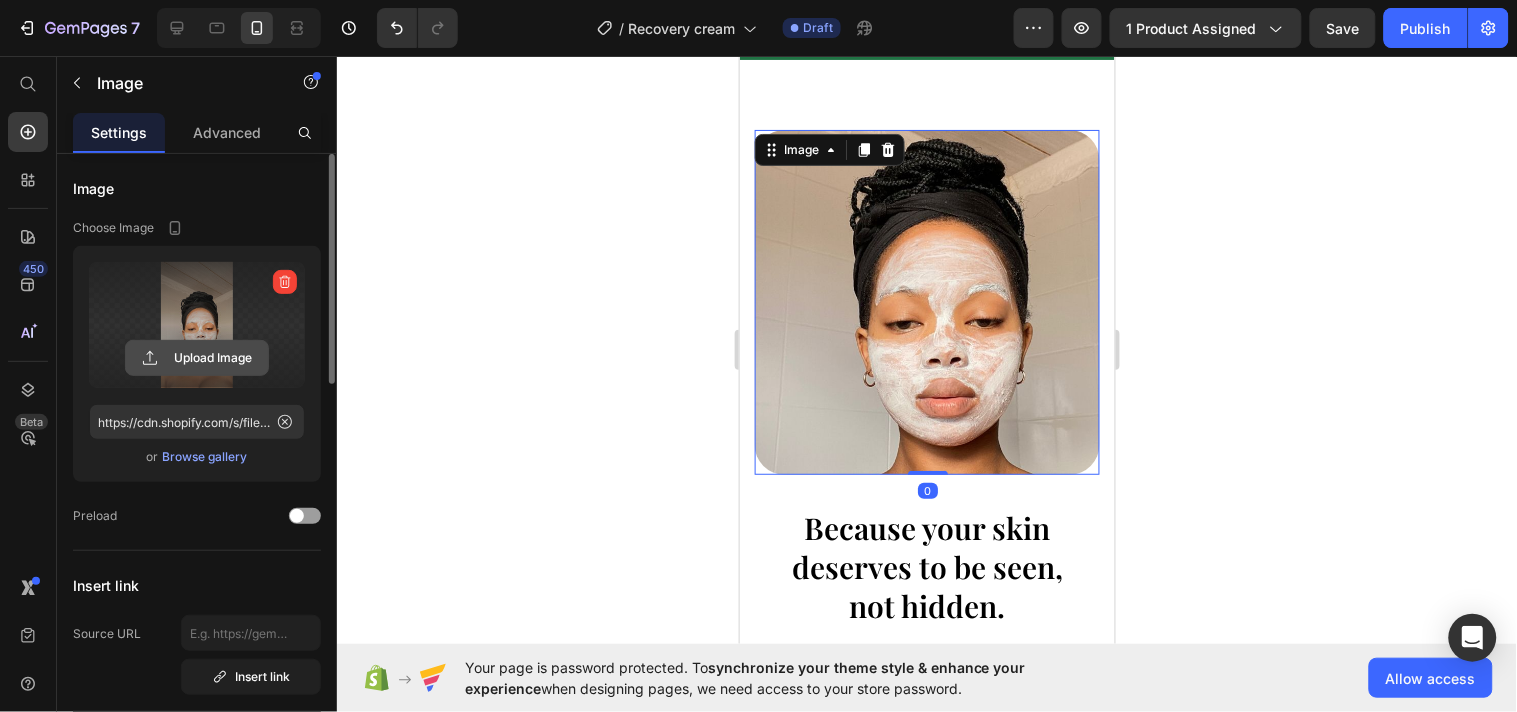 click 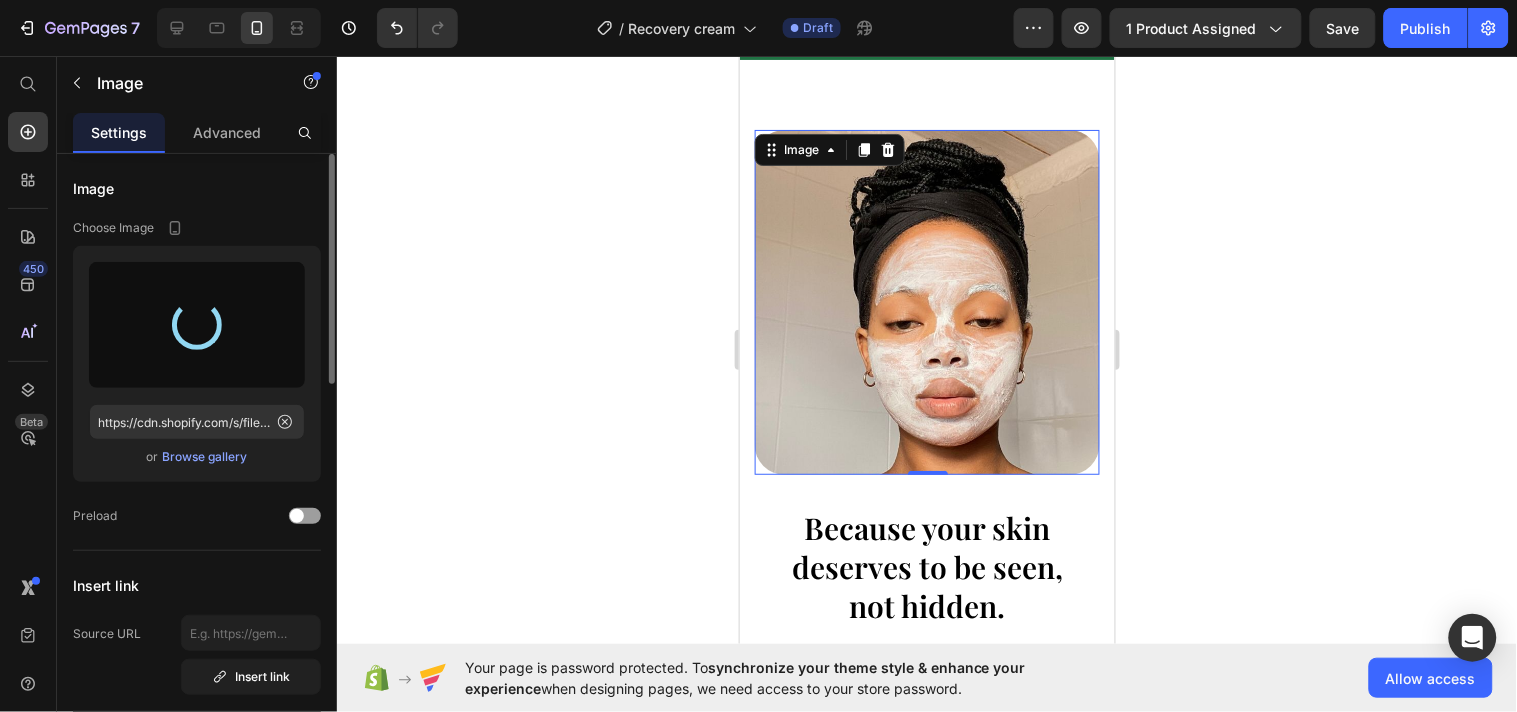 type on "https://cdn.shopify.com/s/files/1/0713/4137/5659/files/gempages_576060338961646531-3cf58bc4-50bd-4b64-a515-60d96ff91b5d.jpg" 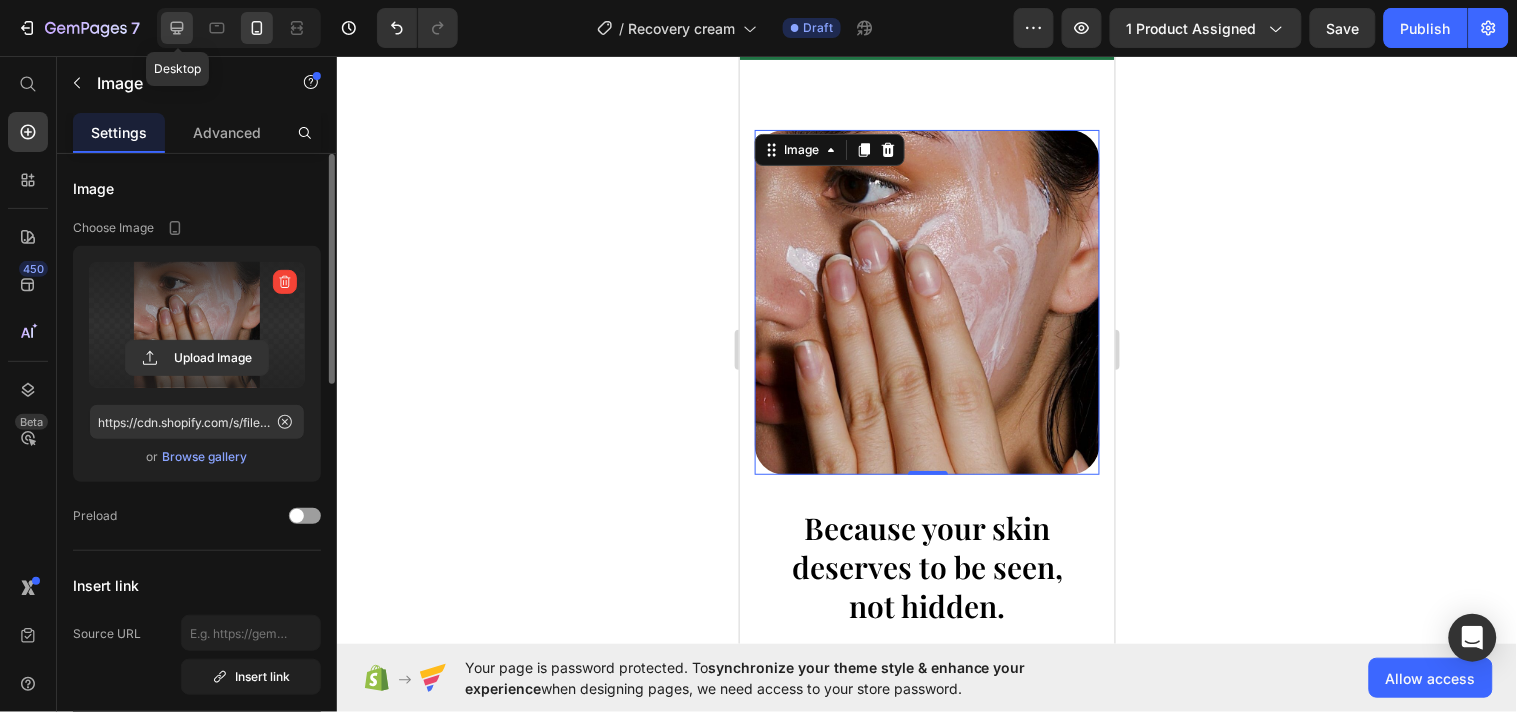 click 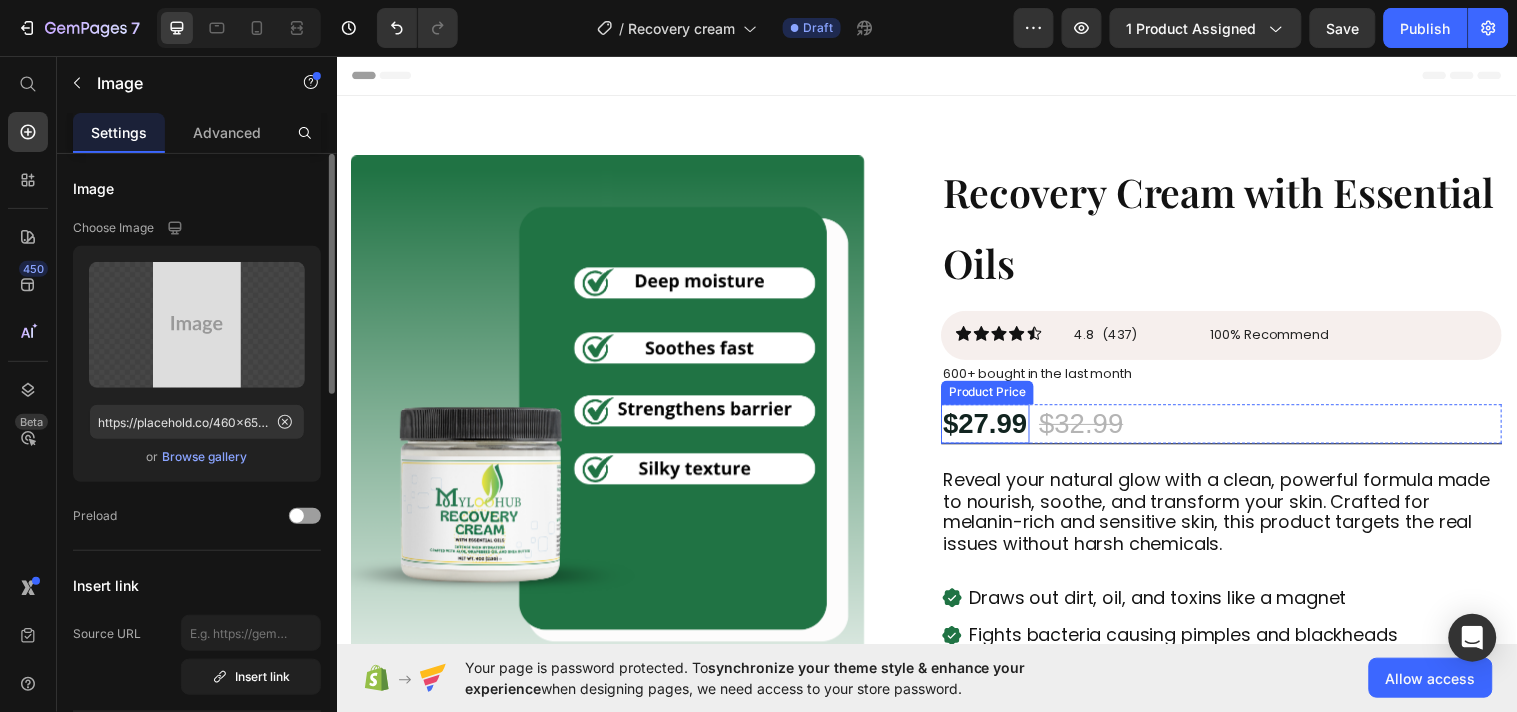 scroll, scrollTop: 111, scrollLeft: 0, axis: vertical 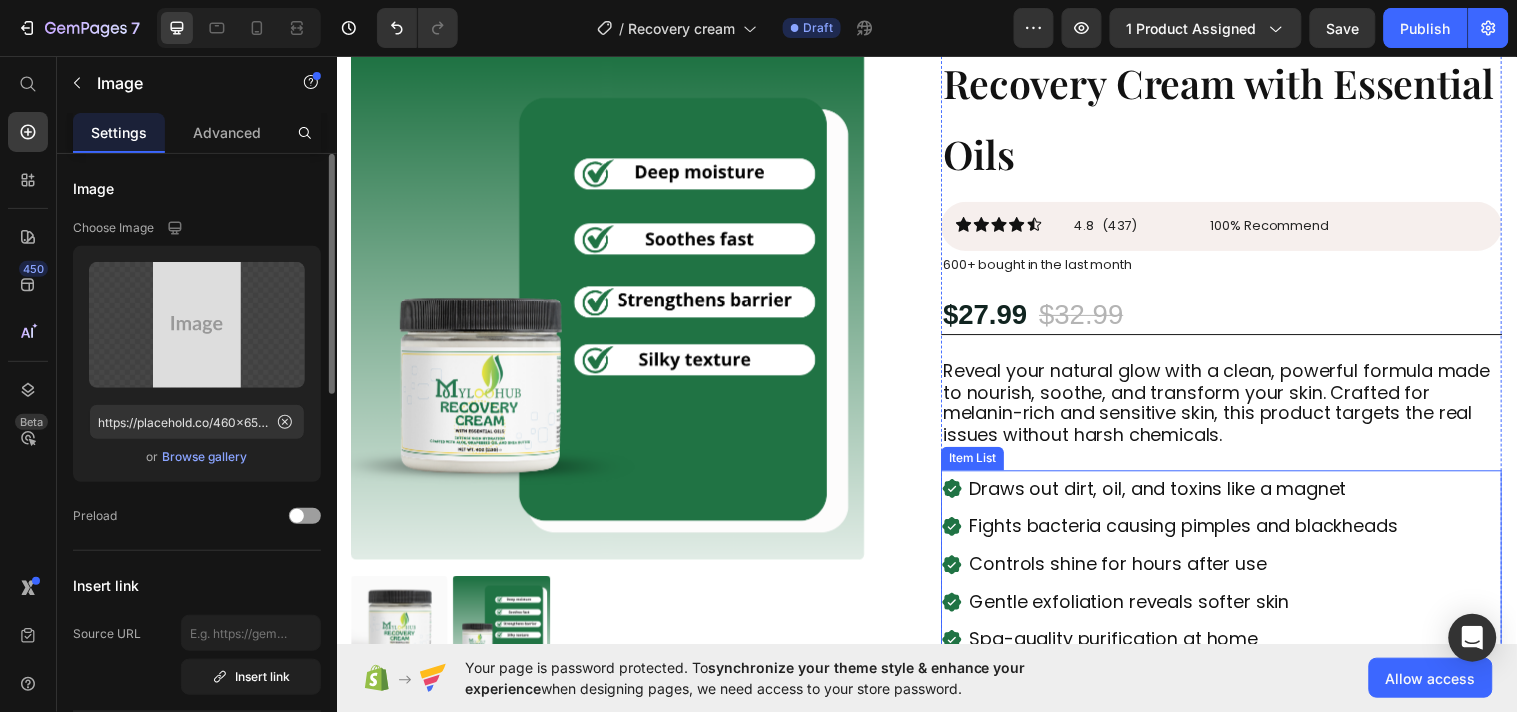 click on "Draws out dirt, oil, and toxins like a magnet" at bounding box center [1197, 495] 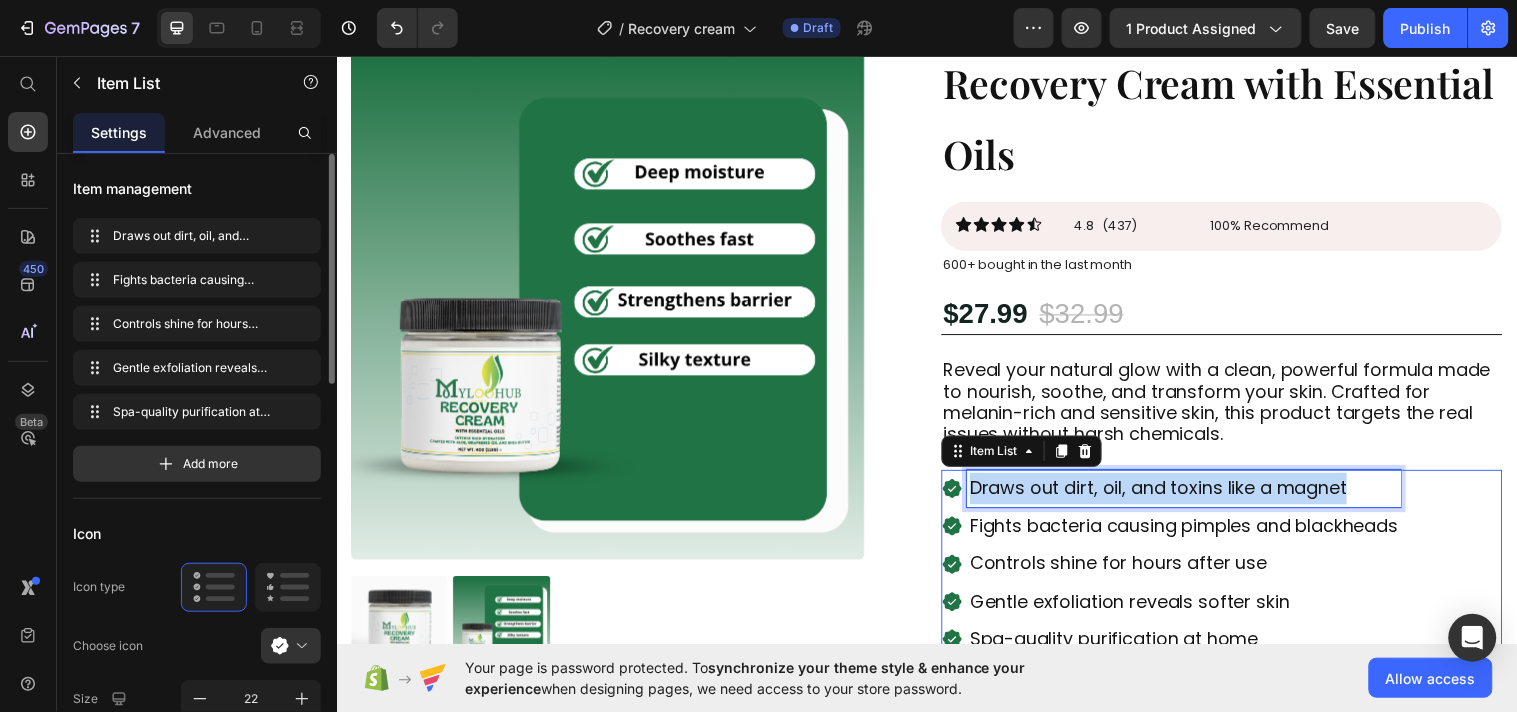 click on "Draws out dirt, oil, and toxins like a magnet" at bounding box center (1197, 495) 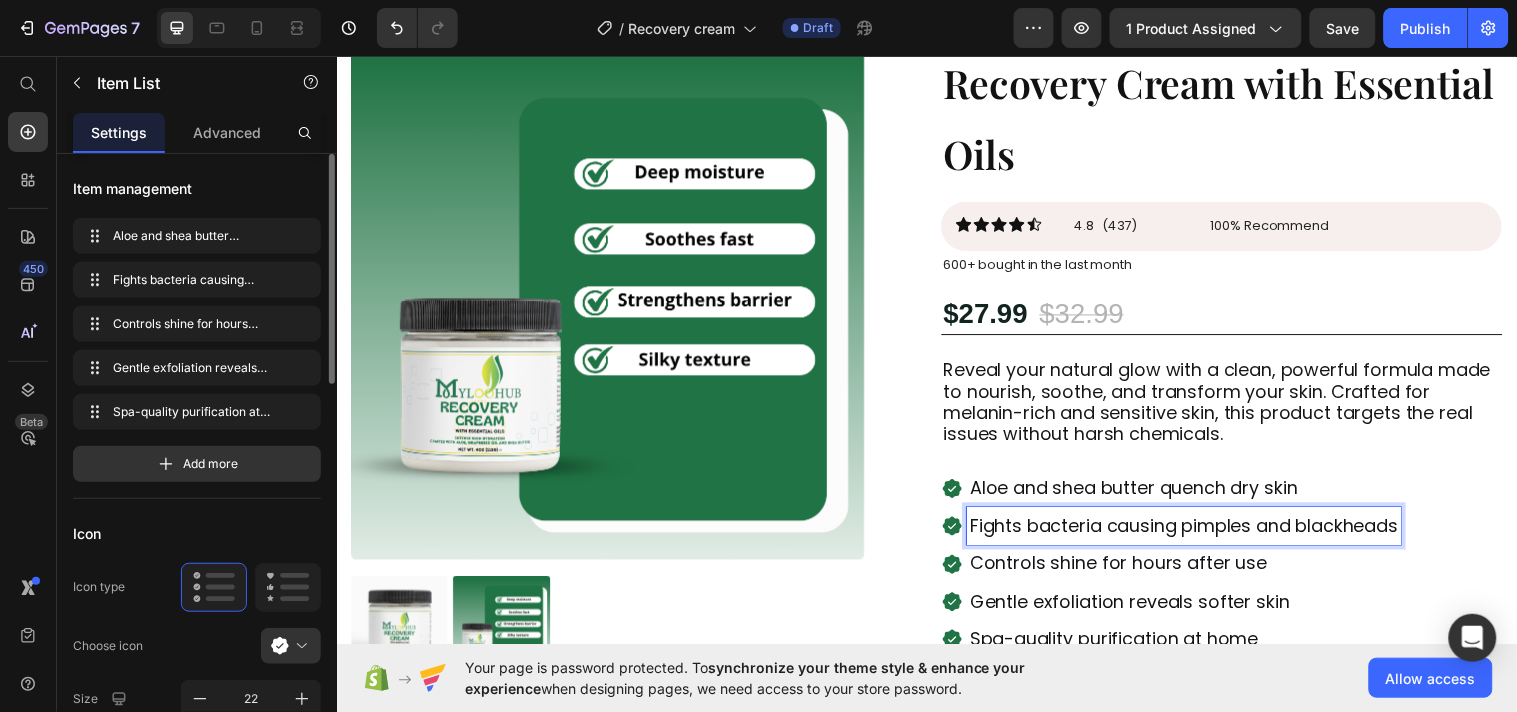 click on "Fights bacteria causing pimples and blackheads" at bounding box center (1197, 533) 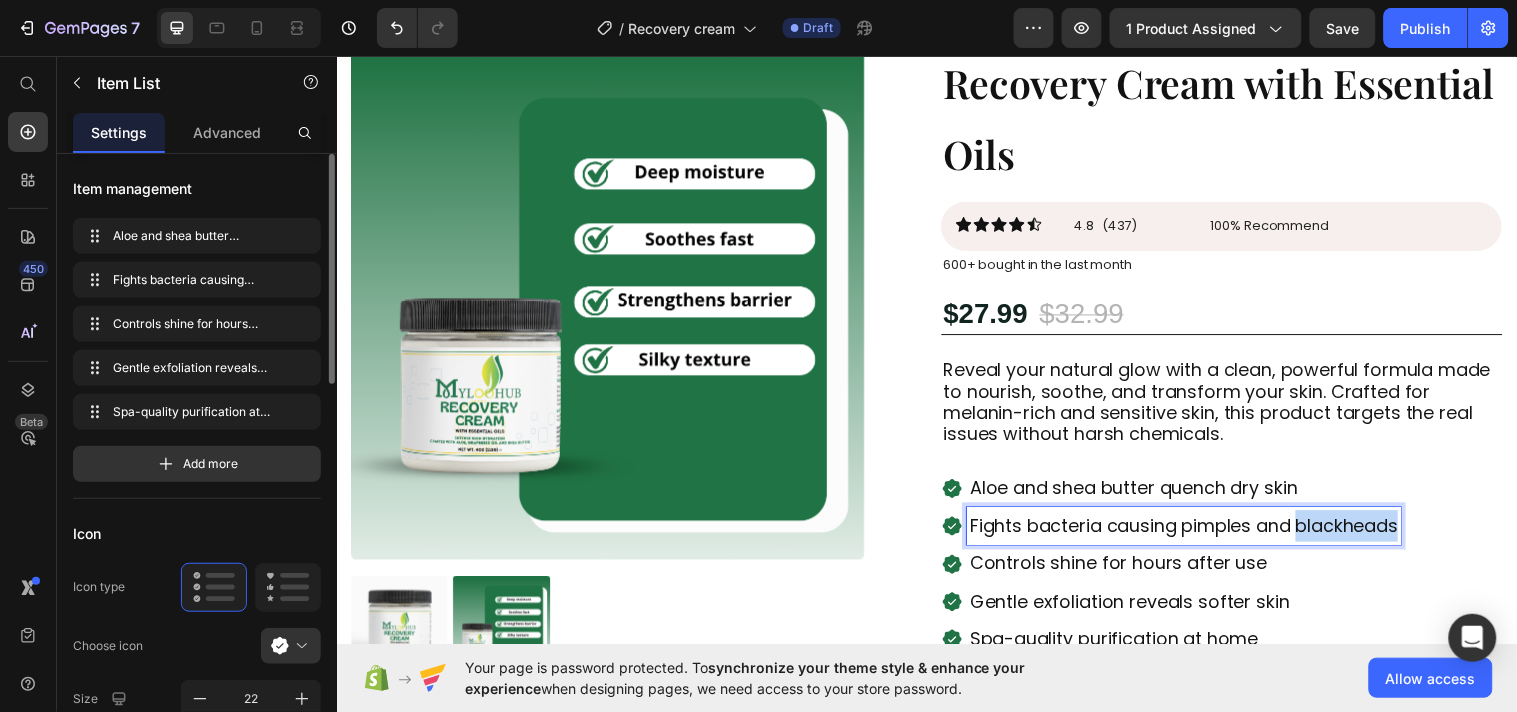 click on "Fights bacteria causing pimples and blackheads" at bounding box center [1197, 533] 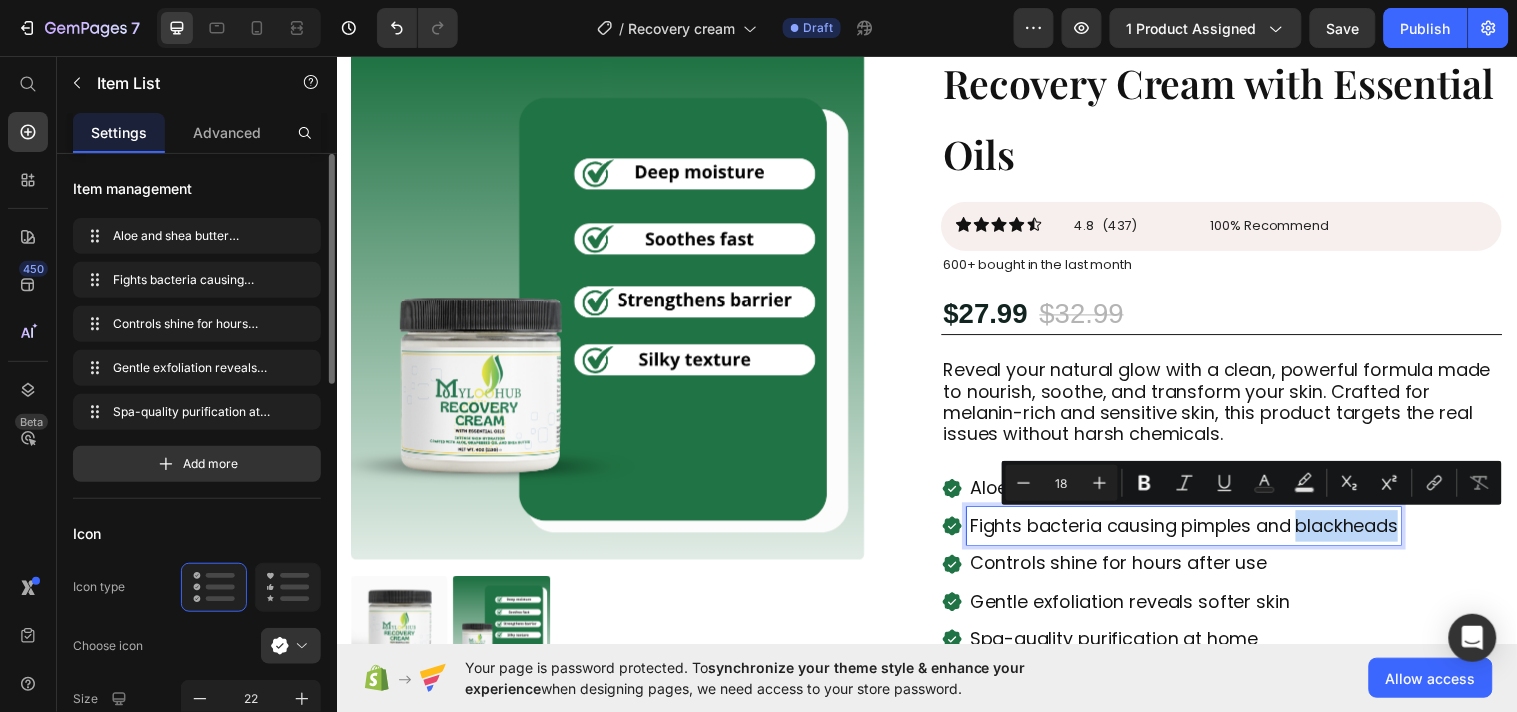 click on "Fights bacteria causing pimples and blackheads" at bounding box center (1197, 533) 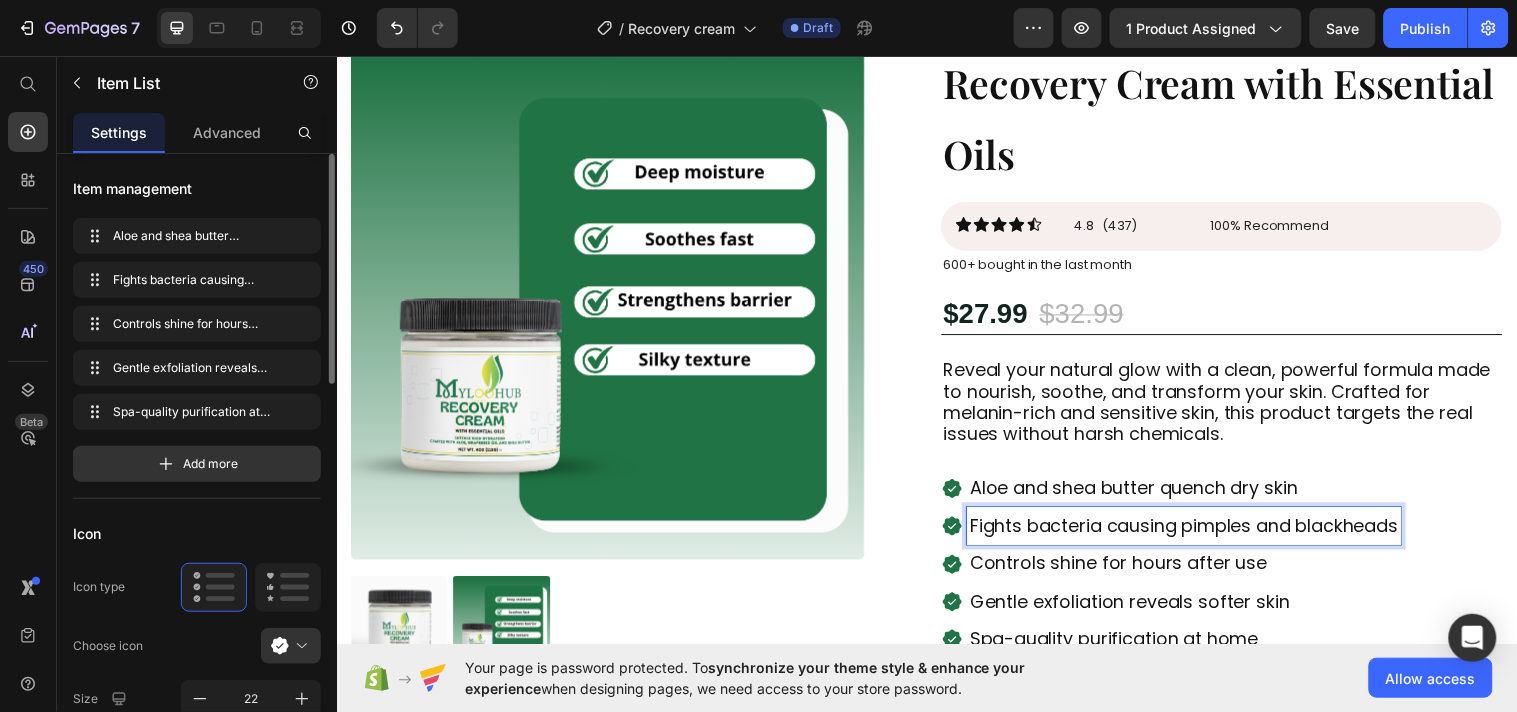 click on "Fights bacteria causing pimples and blackheads" at bounding box center [1197, 533] 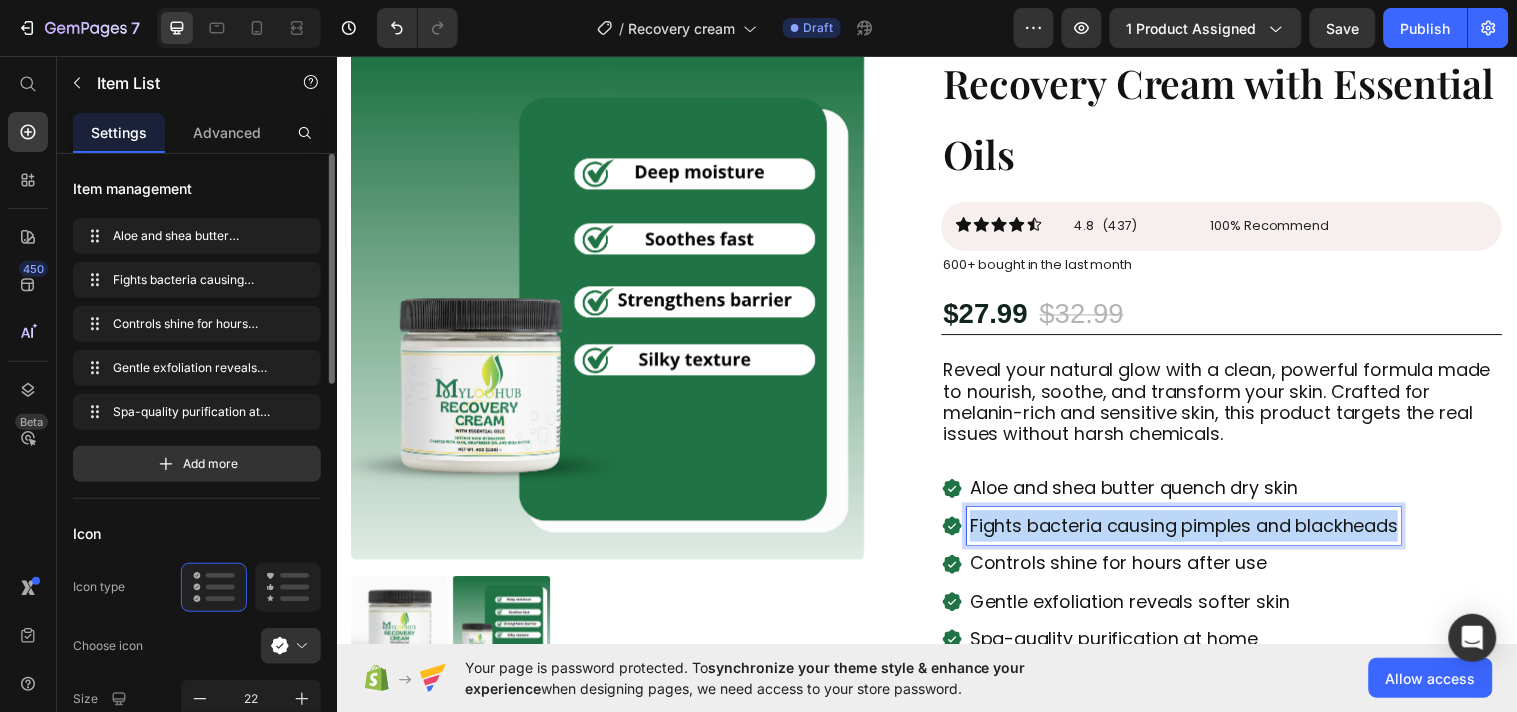 click on "Fights bacteria causing pimples and blackheads" at bounding box center [1197, 533] 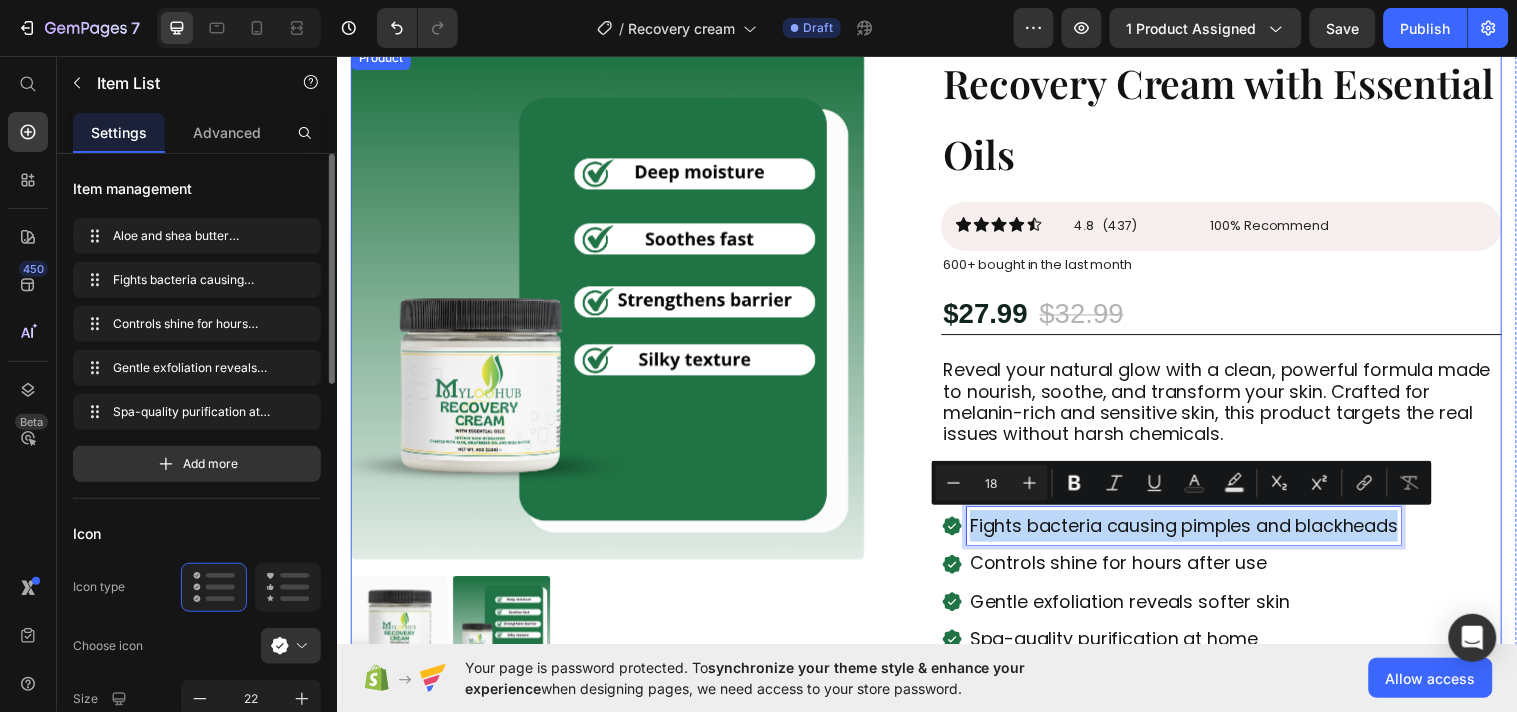 scroll, scrollTop: 222, scrollLeft: 0, axis: vertical 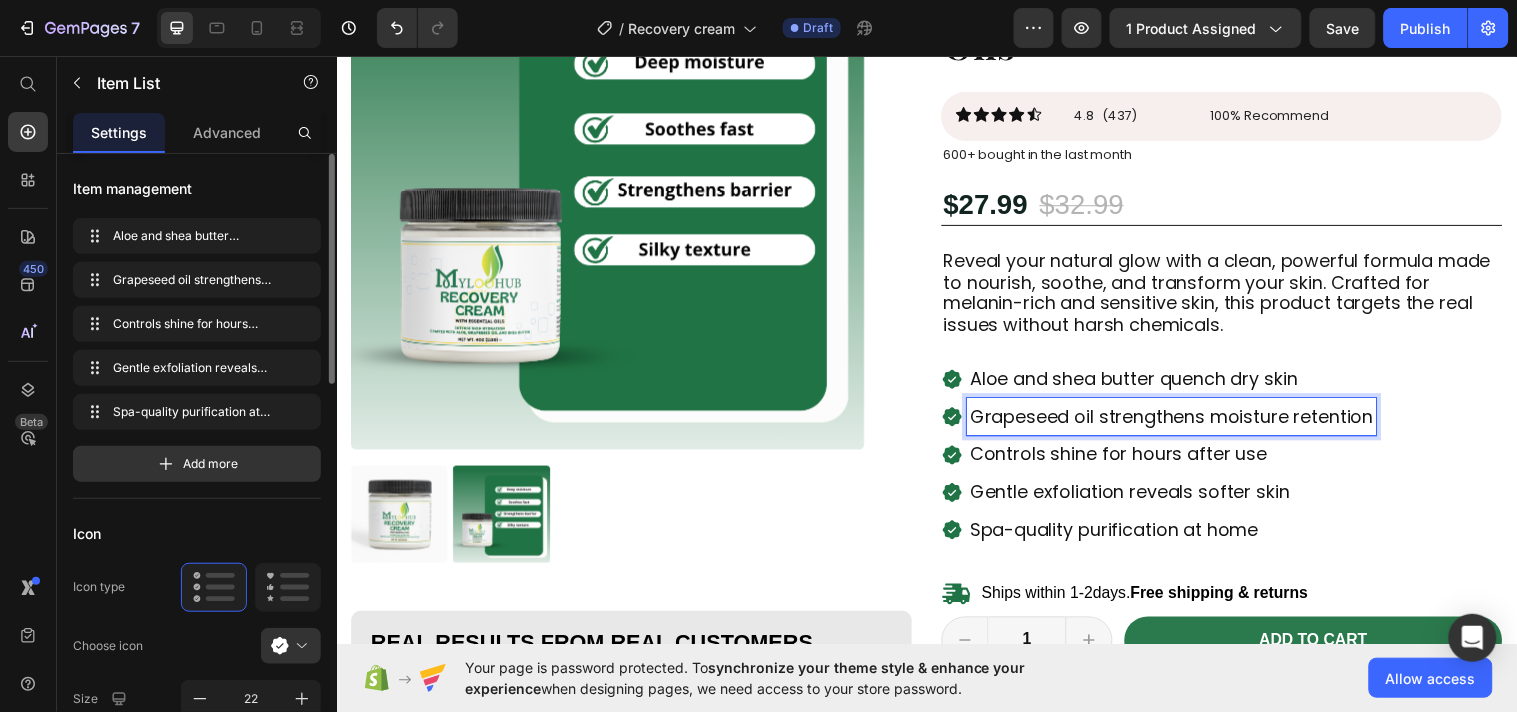 click on "Controls shine for hours after use" at bounding box center (1185, 460) 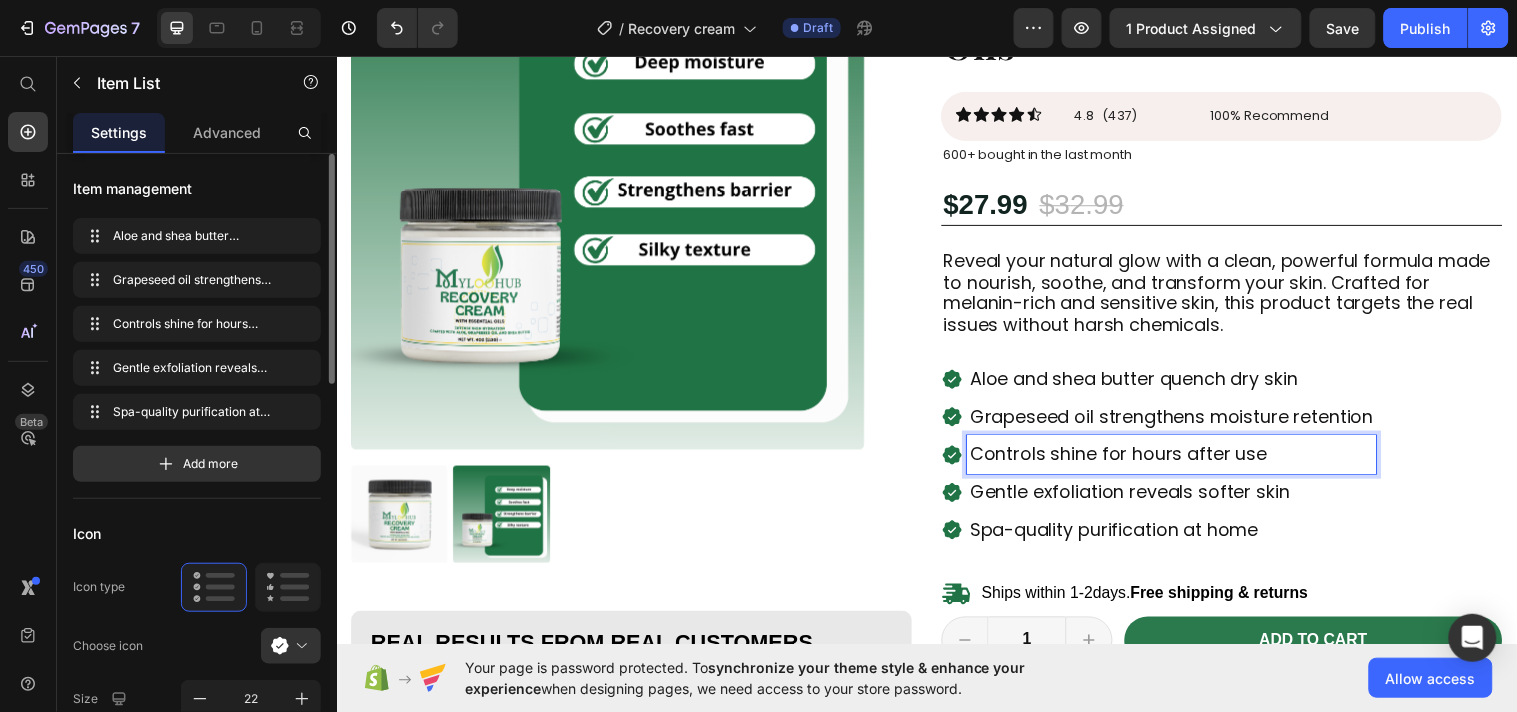 click on "Controls shine for hours after use" at bounding box center [1185, 460] 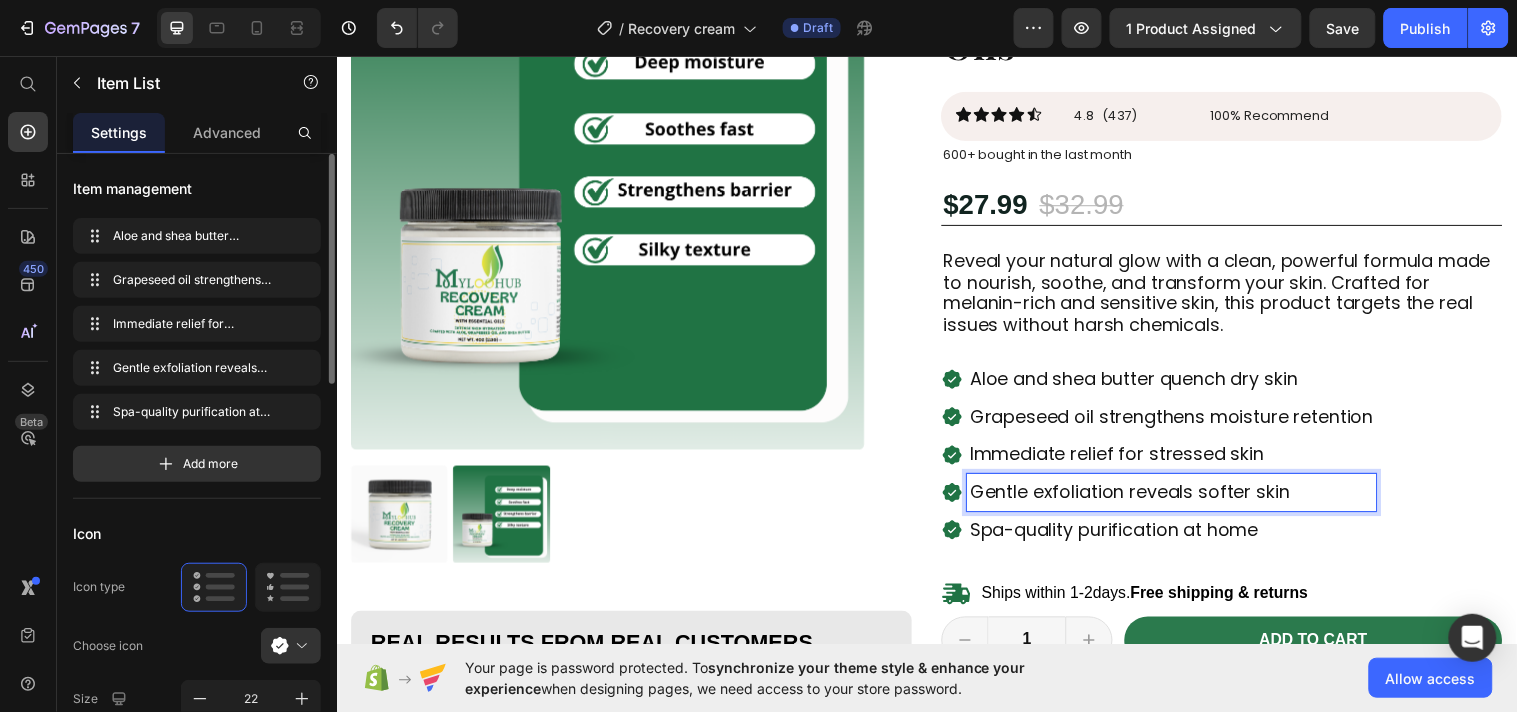 click on "Gentle exfoliation reveals softer skin" at bounding box center [1185, 499] 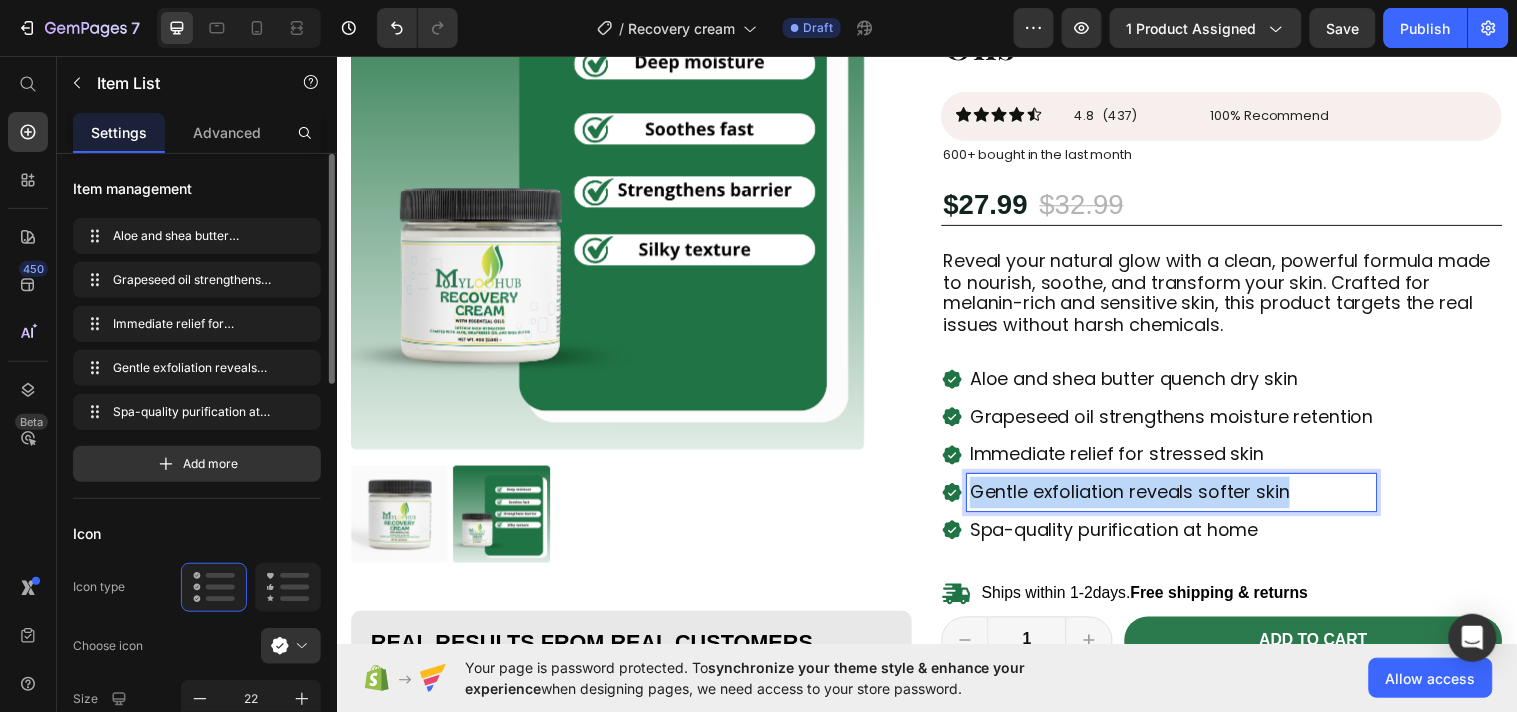 click on "Gentle exfoliation reveals softer skin" at bounding box center [1185, 499] 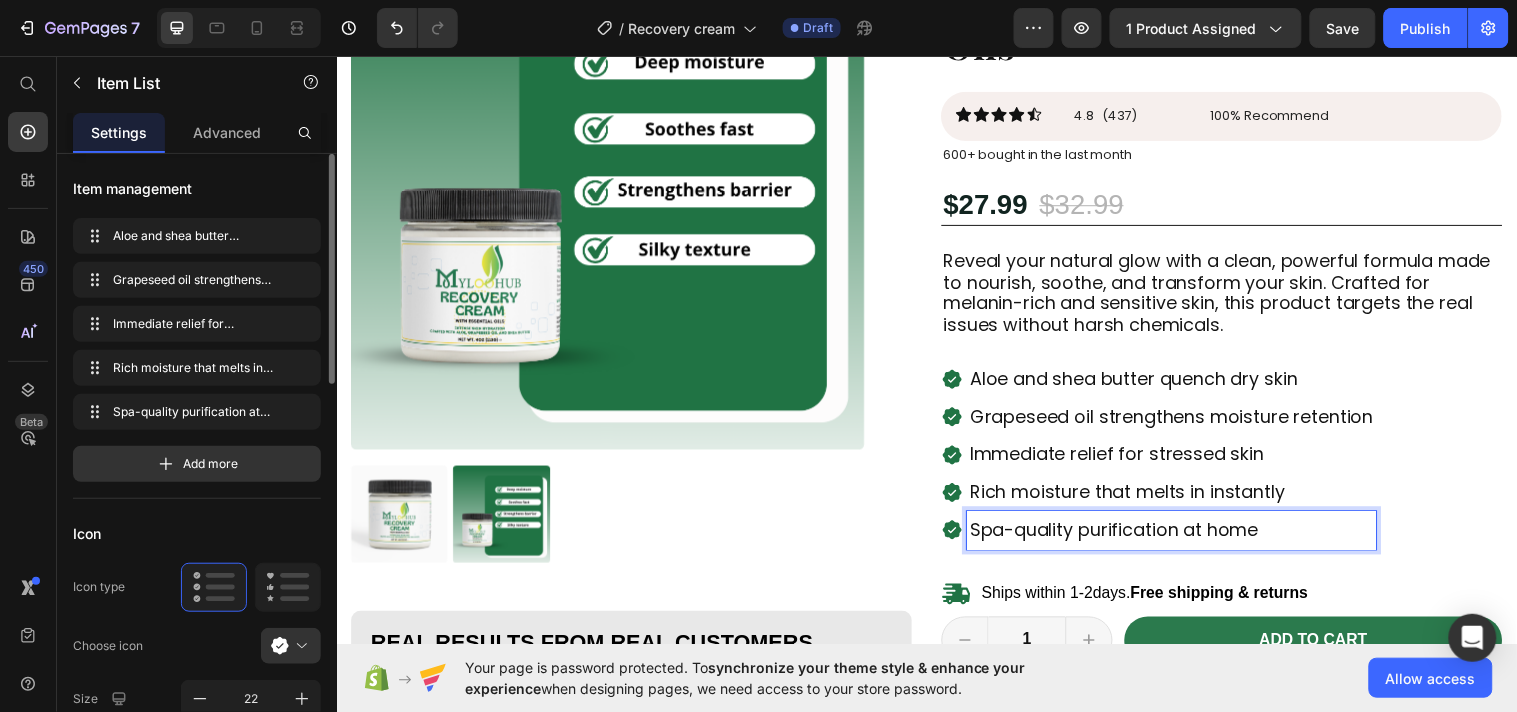 click on "Spa-quality purification at home" at bounding box center (1185, 537) 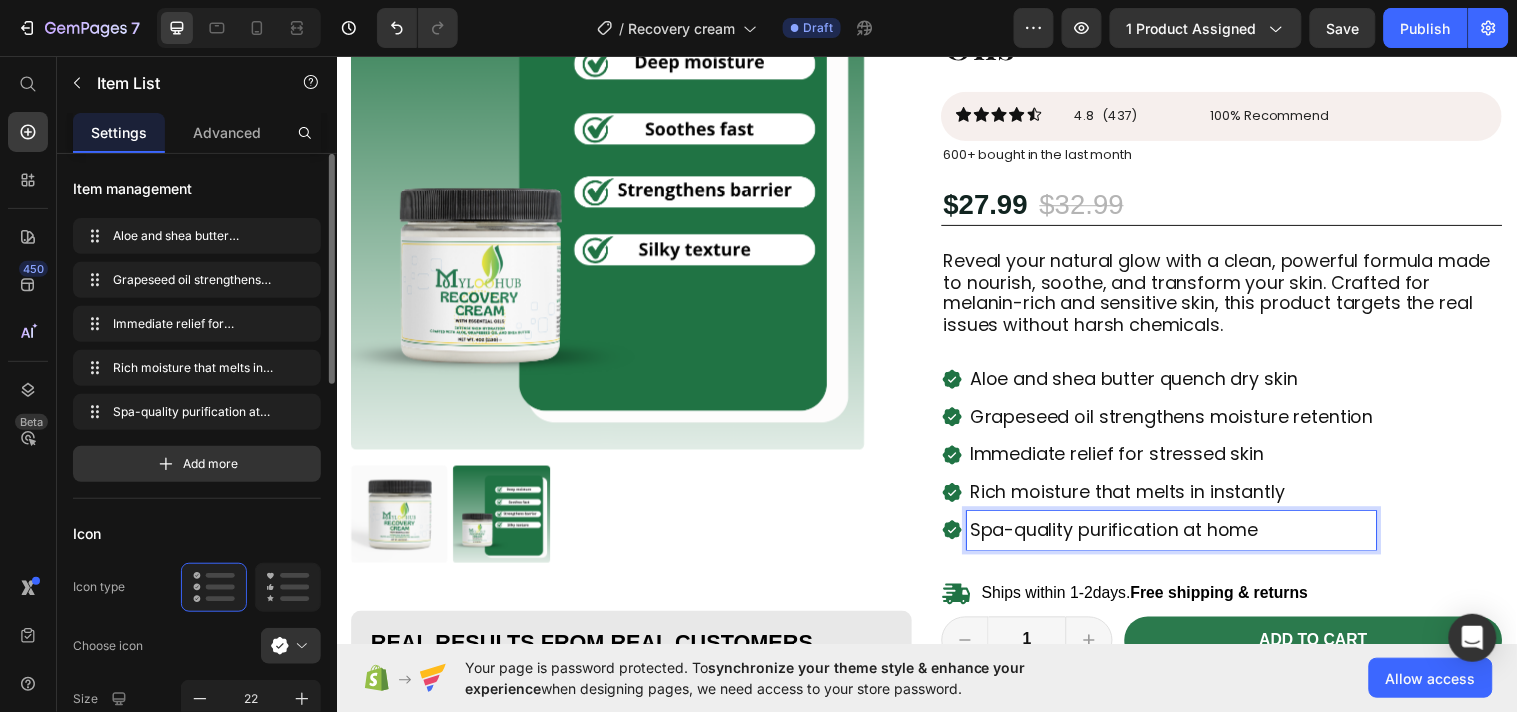 click on "Spa-quality purification at home" at bounding box center [1185, 537] 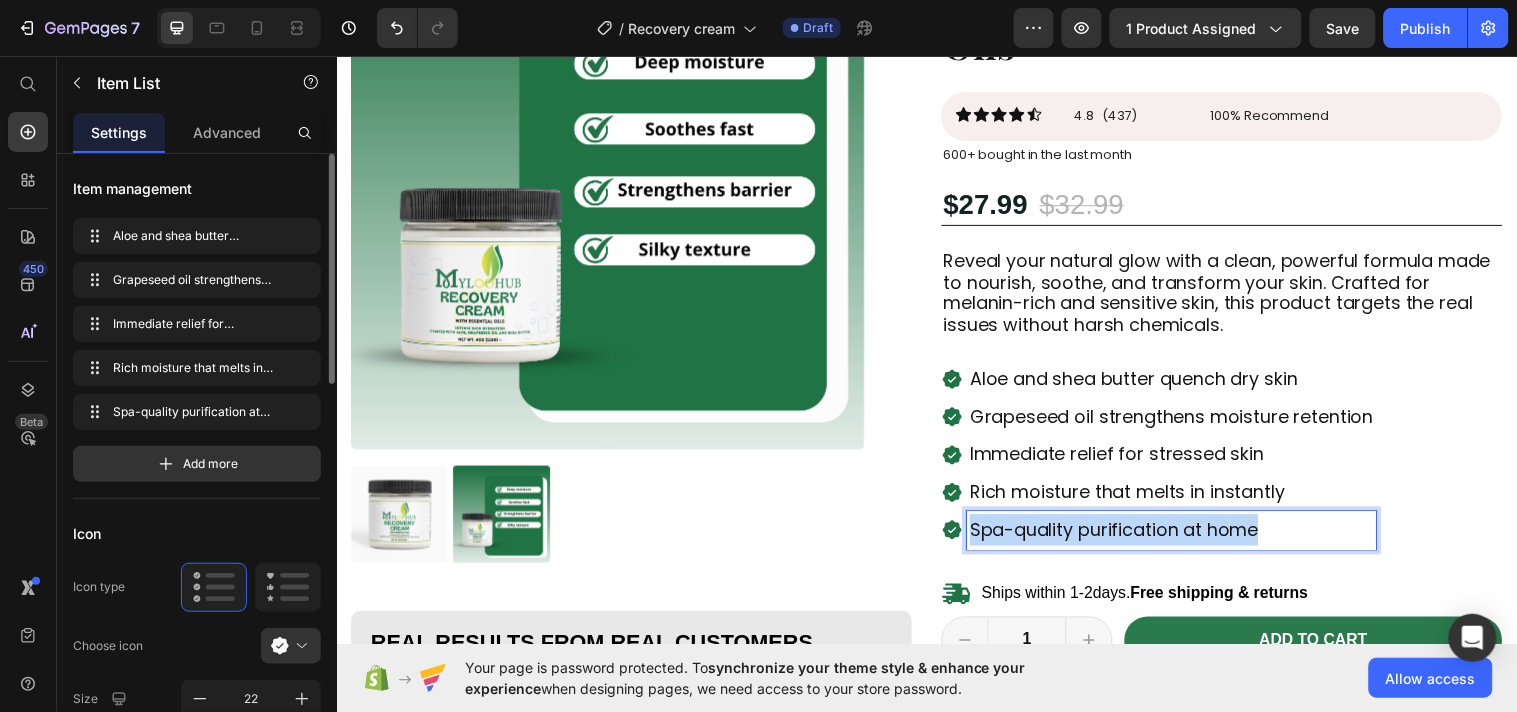 click on "Spa-quality purification at home" at bounding box center [1185, 537] 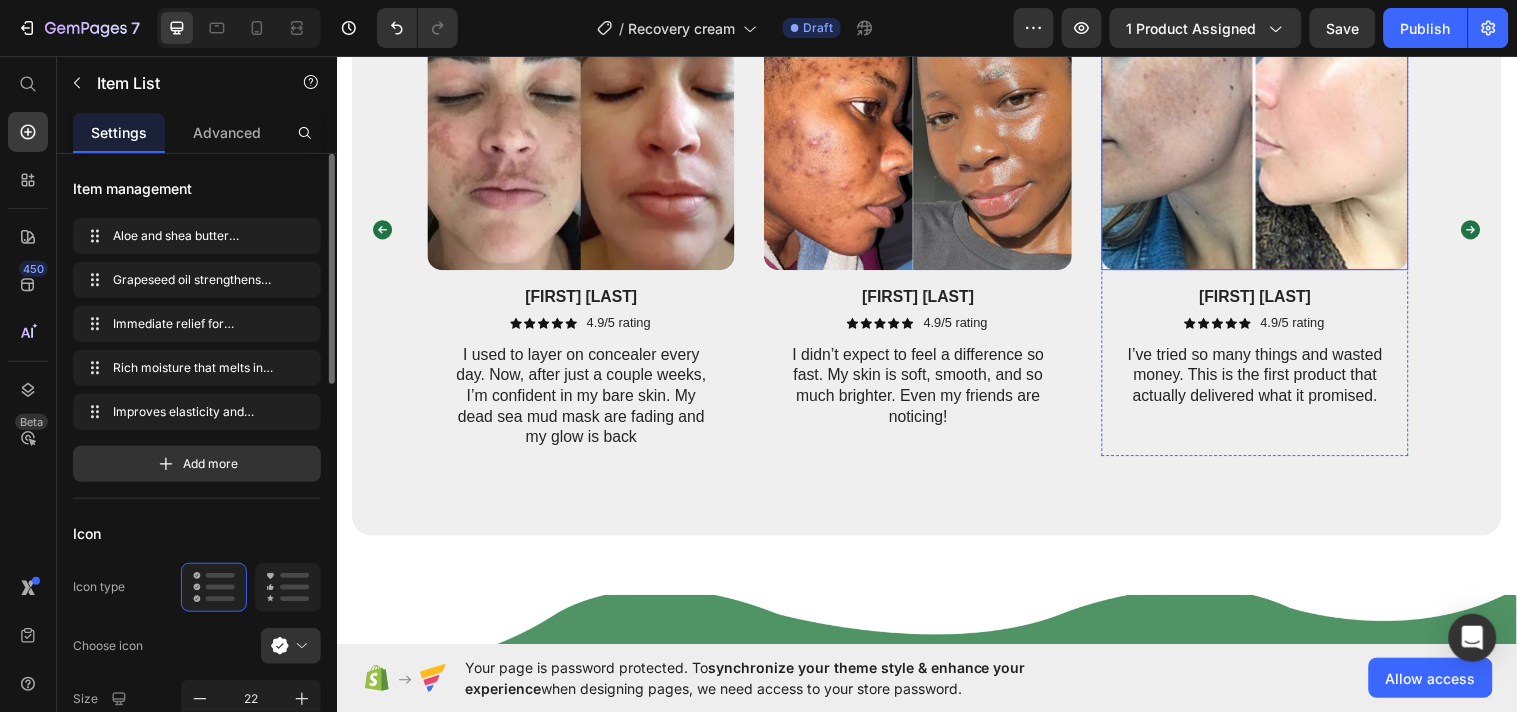 scroll, scrollTop: 2222, scrollLeft: 0, axis: vertical 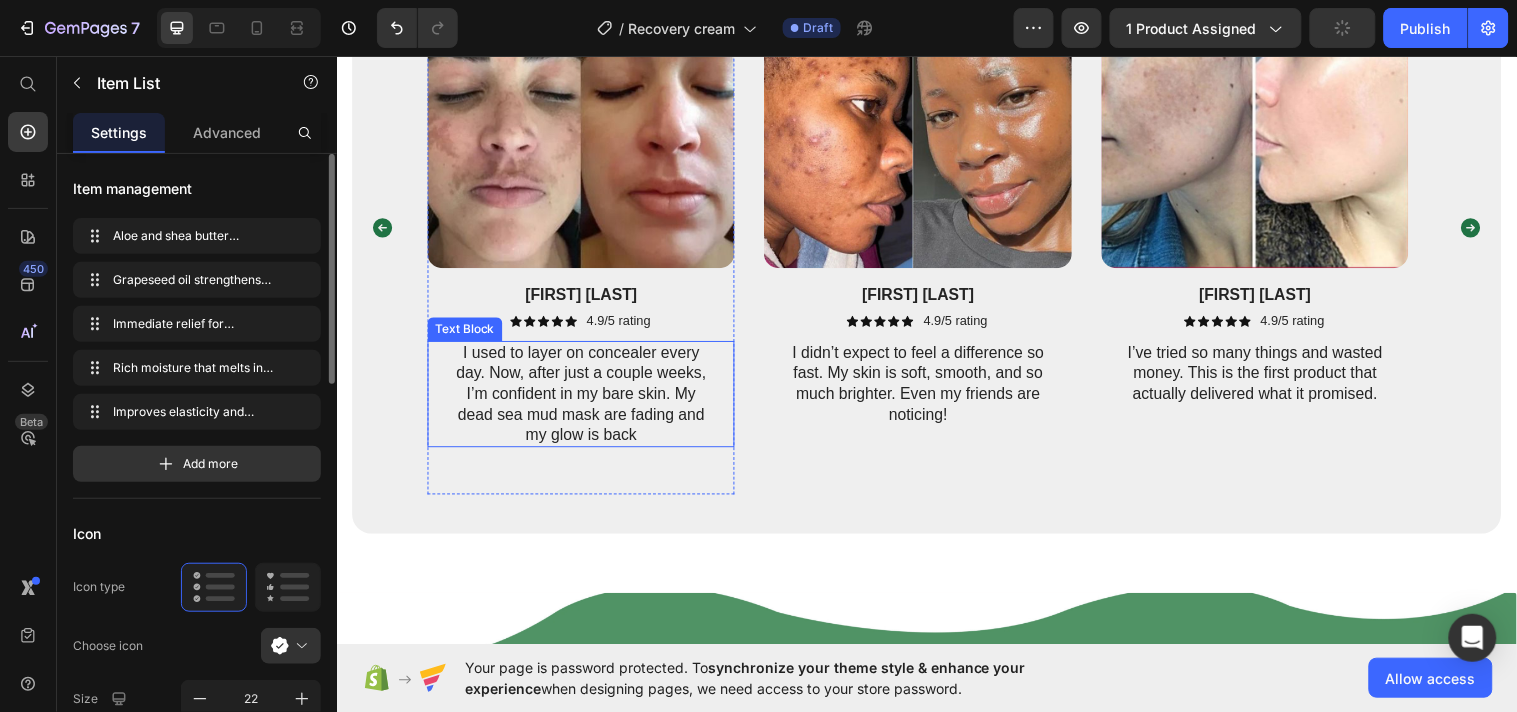 click on "I used to layer on concealer every day. Now, after just a couple weeks, I’m confident in my bare skin. My dead sea mud mask are fading and my glow is back" at bounding box center [585, 399] 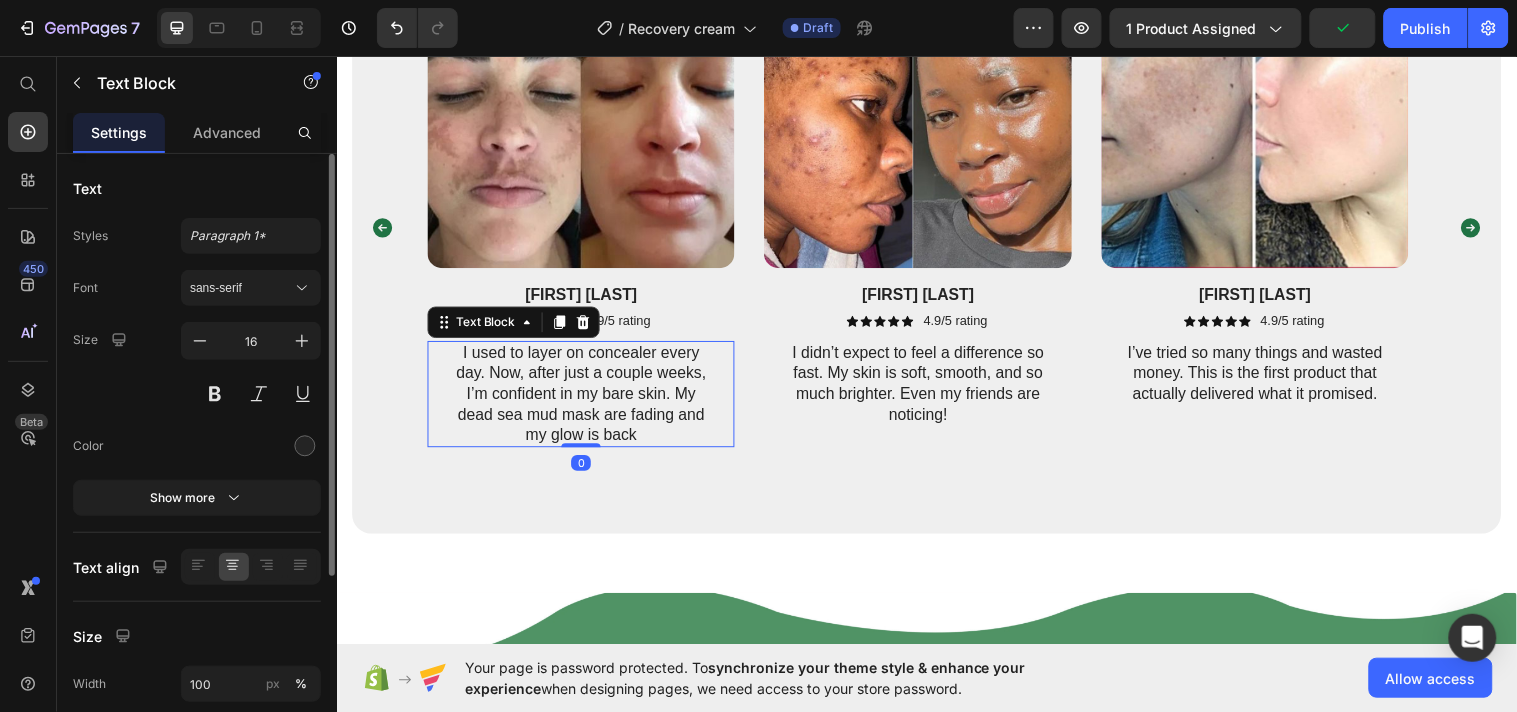 click on "I used to layer on concealer every day. Now, after just a couple weeks, I’m confident in my bare skin. My dead sea mud mask are fading and my glow is back" at bounding box center (585, 399) 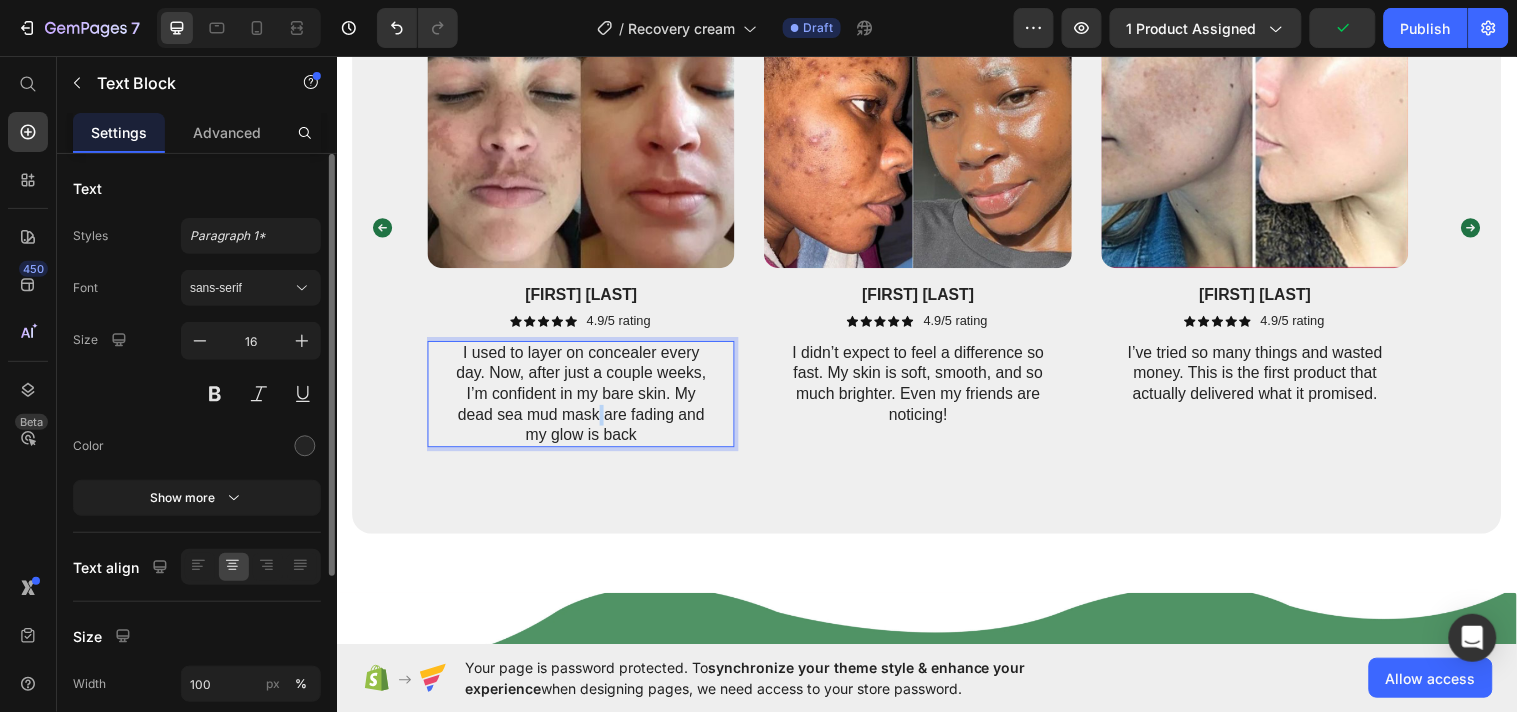 click on "I used to layer on concealer every day. Now, after just a couple weeks, I’m confident in my bare skin. My dead sea mud mask are fading and my glow is back" at bounding box center (585, 399) 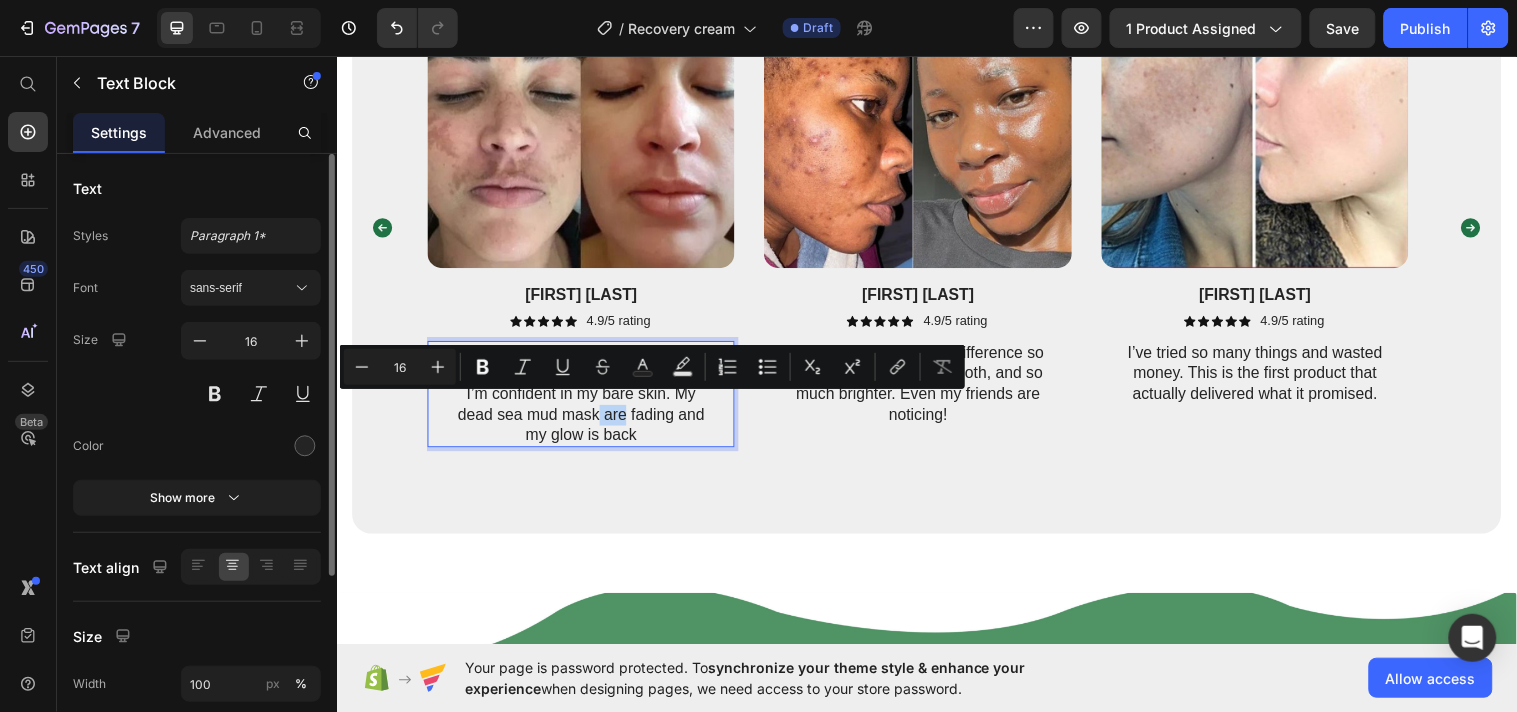 click on "I used to layer on concealer every day. Now, after just a couple weeks, I’m confident in my bare skin. My dead sea mud mask are fading and my glow is back" at bounding box center (585, 399) 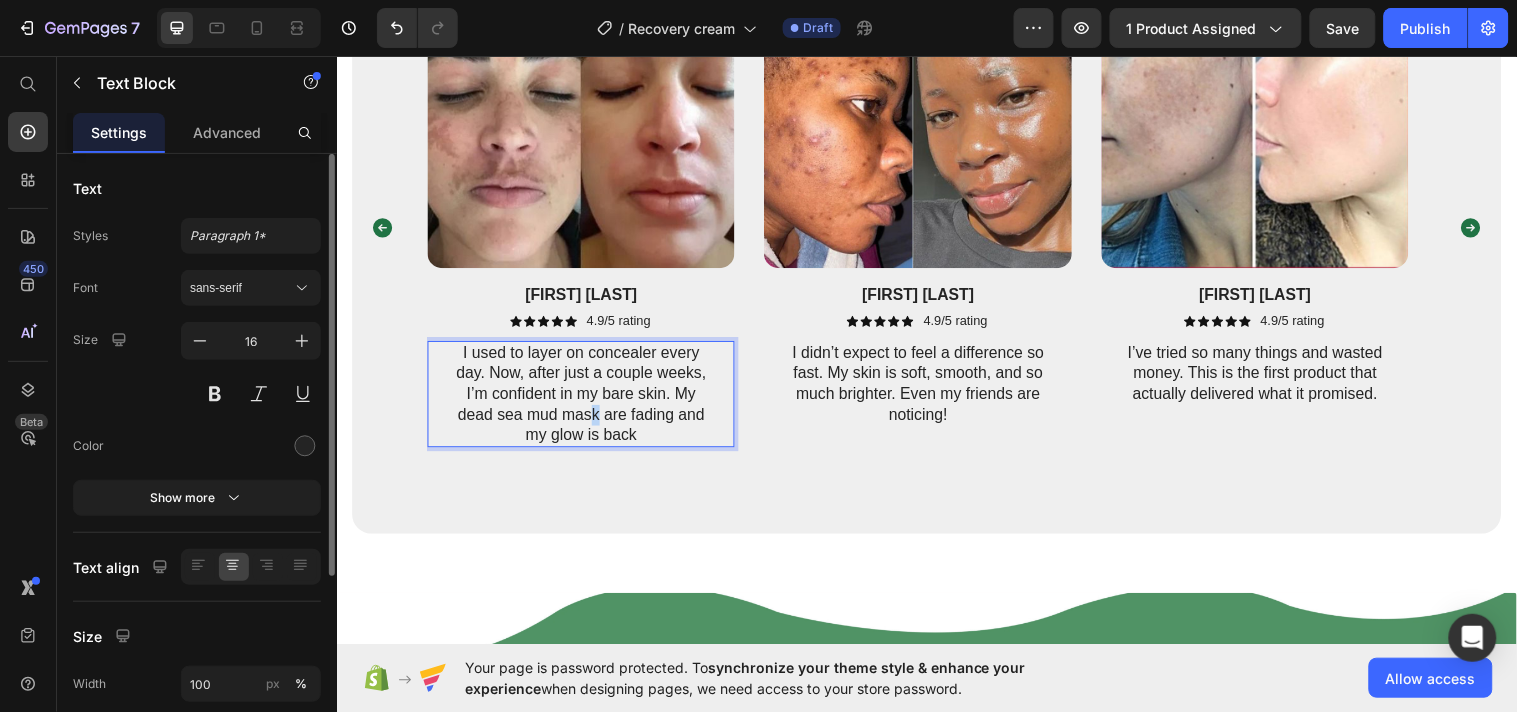 click on "I used to layer on concealer every day. Now, after just a couple weeks, I’m confident in my bare skin. My dead sea mud mask are fading and my glow is back" at bounding box center [585, 399] 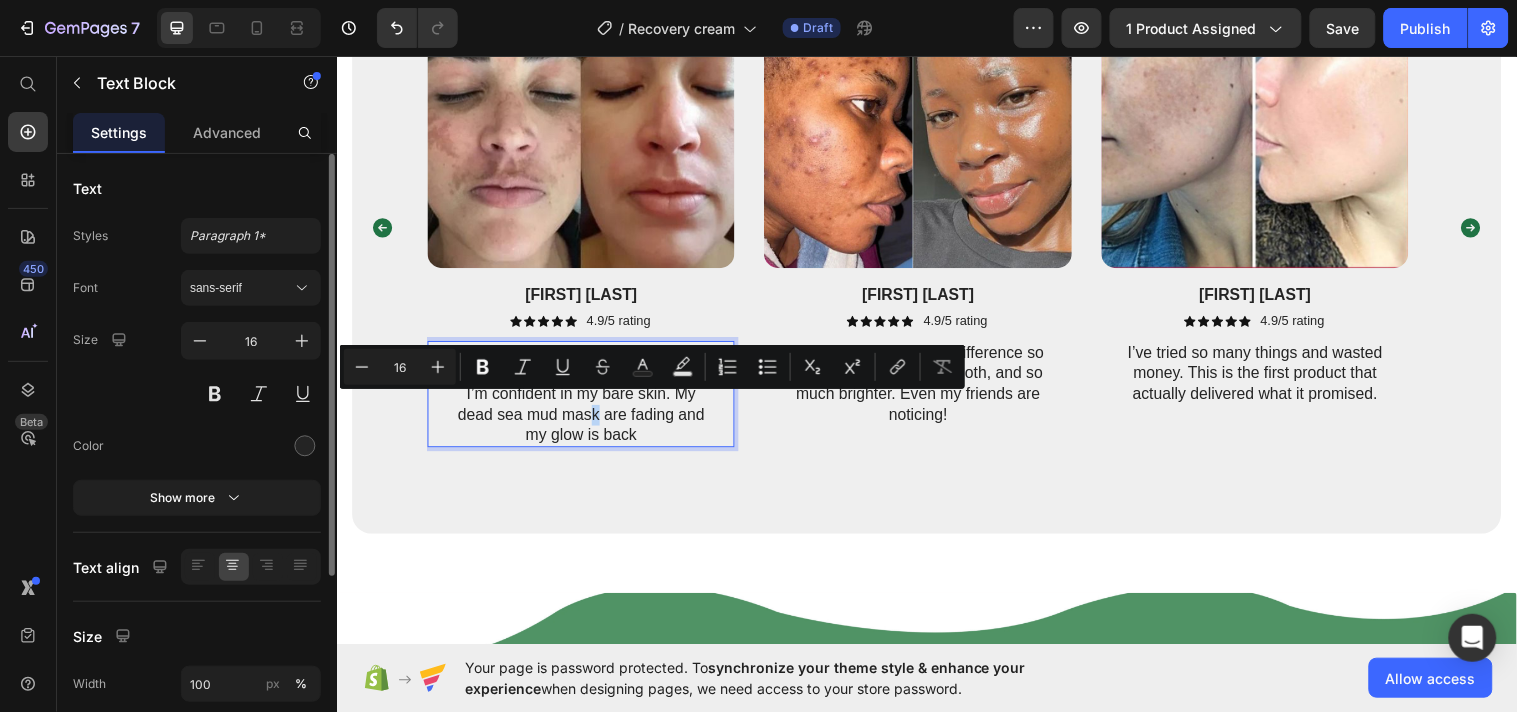 click on "I used to layer on concealer every day. Now, after just a couple weeks, I’m confident in my bare skin. My dead sea mud mask are fading and my glow is back" at bounding box center [585, 399] 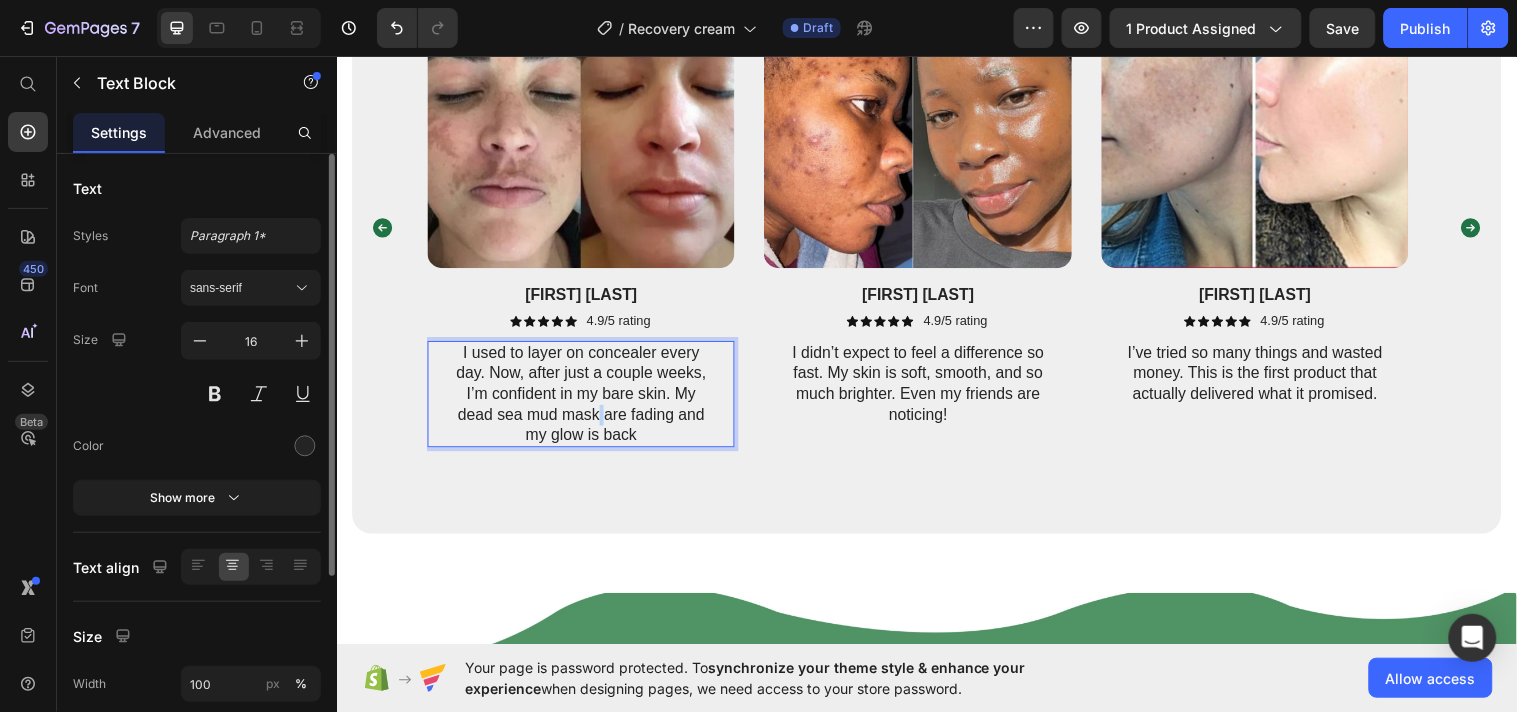 click on "I used to layer on concealer every day. Now, after just a couple weeks, I’m confident in my bare skin. My dead sea mud mask are fading and my glow is back" at bounding box center [585, 399] 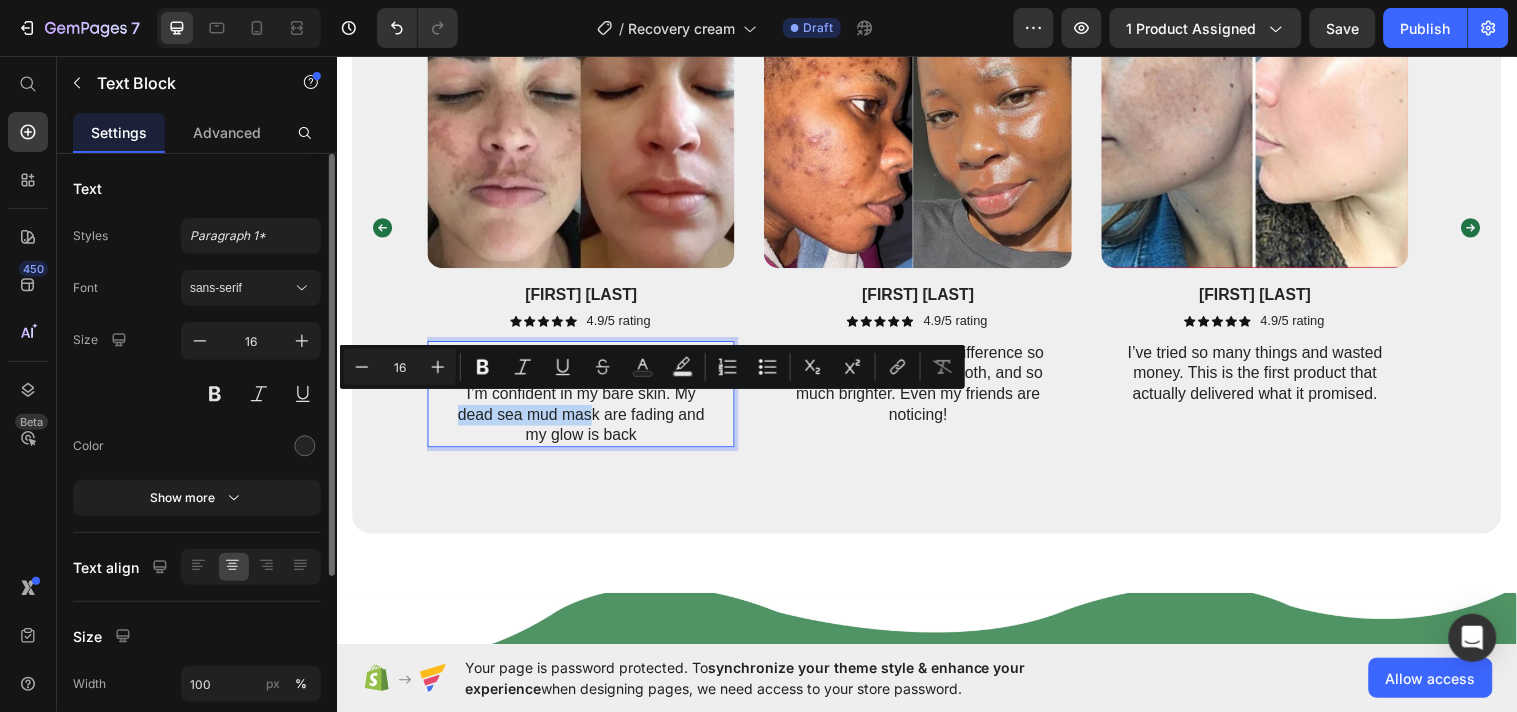 drag, startPoint x: 598, startPoint y: 409, endPoint x: 463, endPoint y: 417, distance: 135.23683 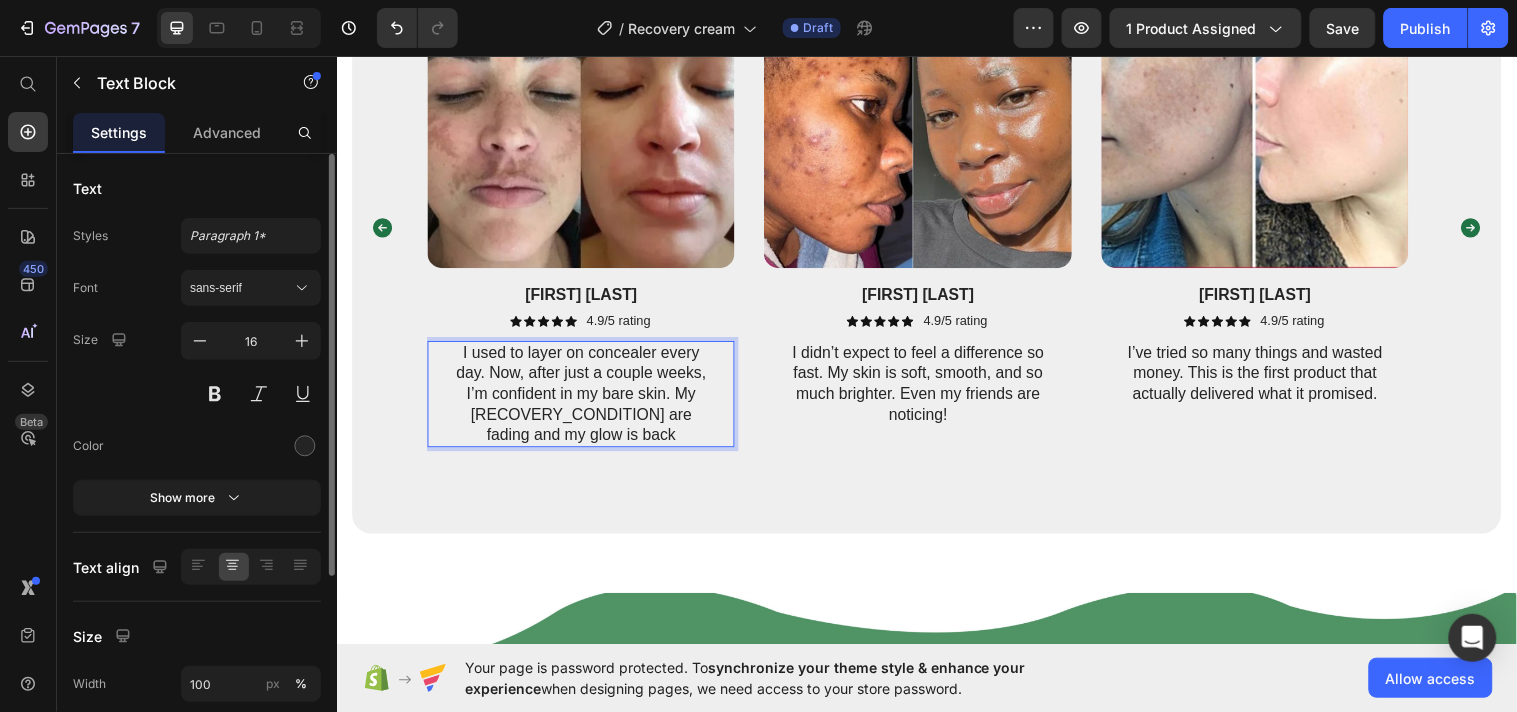 click on "I used to layer on concealer every day. Now, after just a couple weeks, I’m confident in my bare skin. My [RECOVERY_CONDITION] are fading and my glow is back" at bounding box center [585, 399] 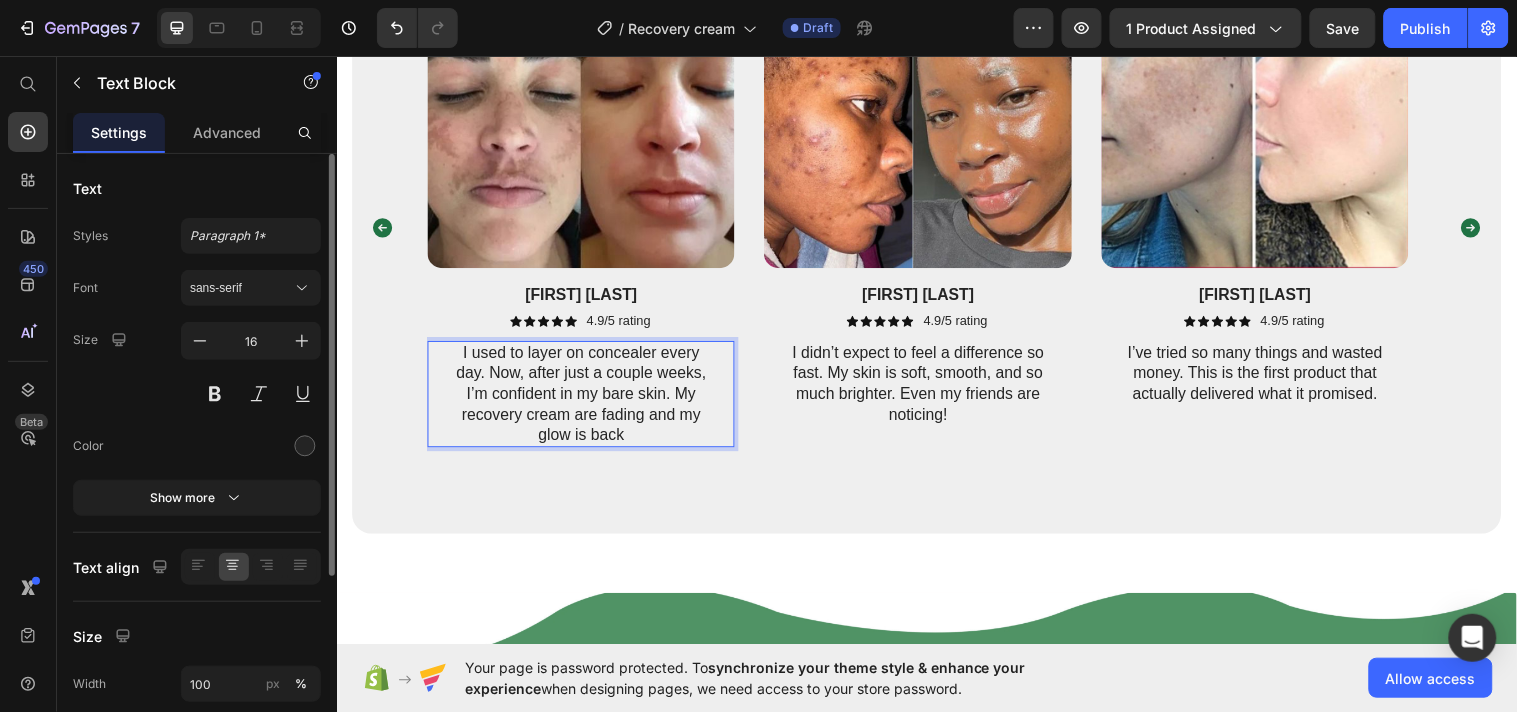 click on "I used to layer on concealer every day. Now, after just a couple weeks, I’m confident in my bare skin. My recovery cream are fading and my glow is back" at bounding box center (585, 399) 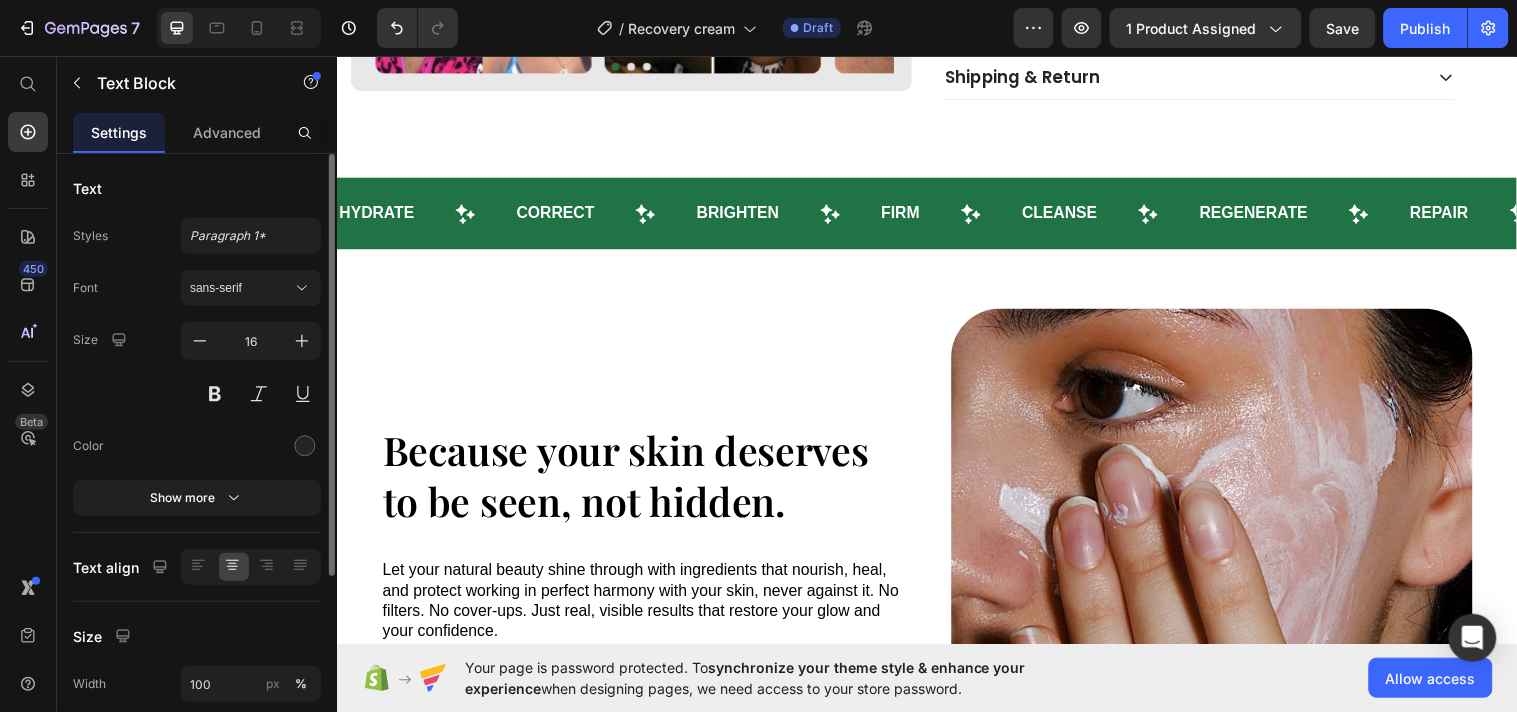scroll, scrollTop: 888, scrollLeft: 0, axis: vertical 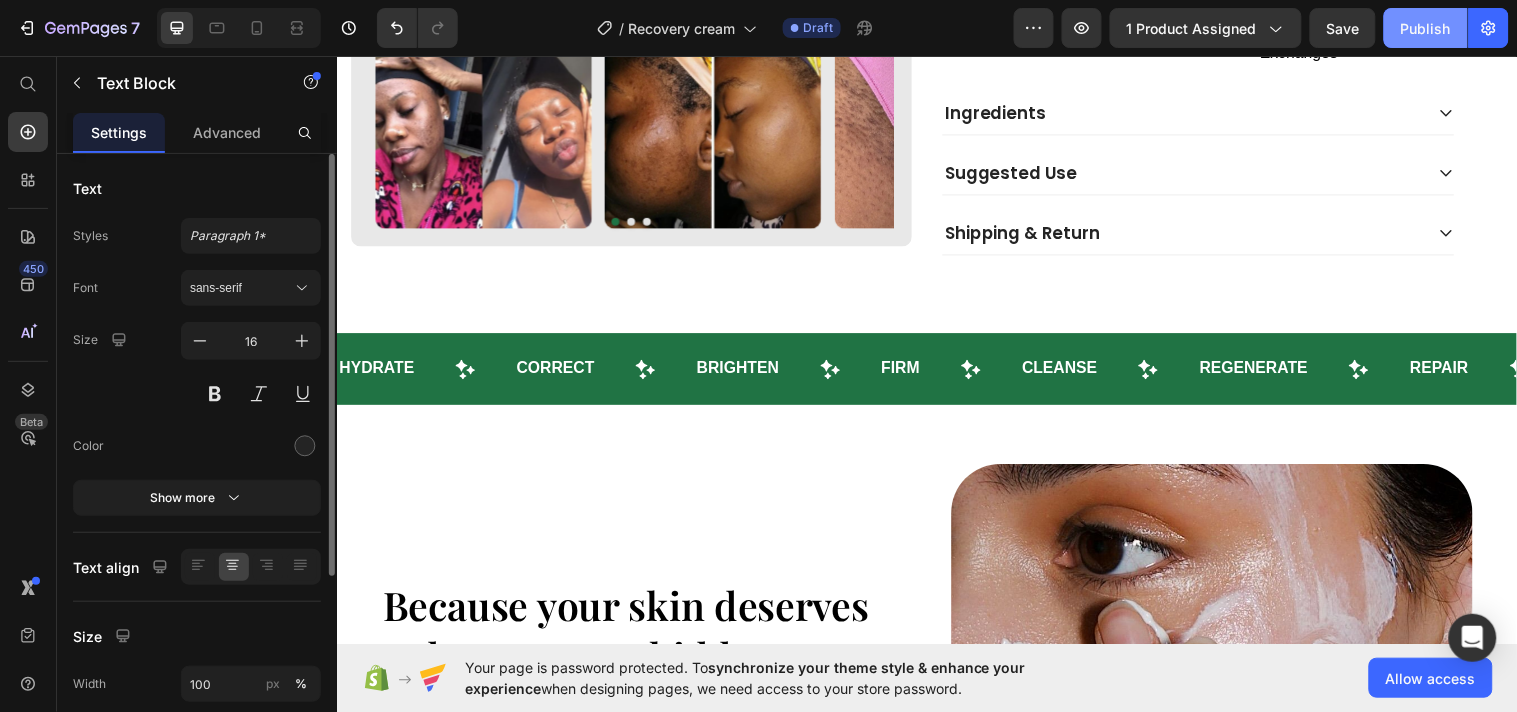 click on "Publish" at bounding box center (1426, 28) 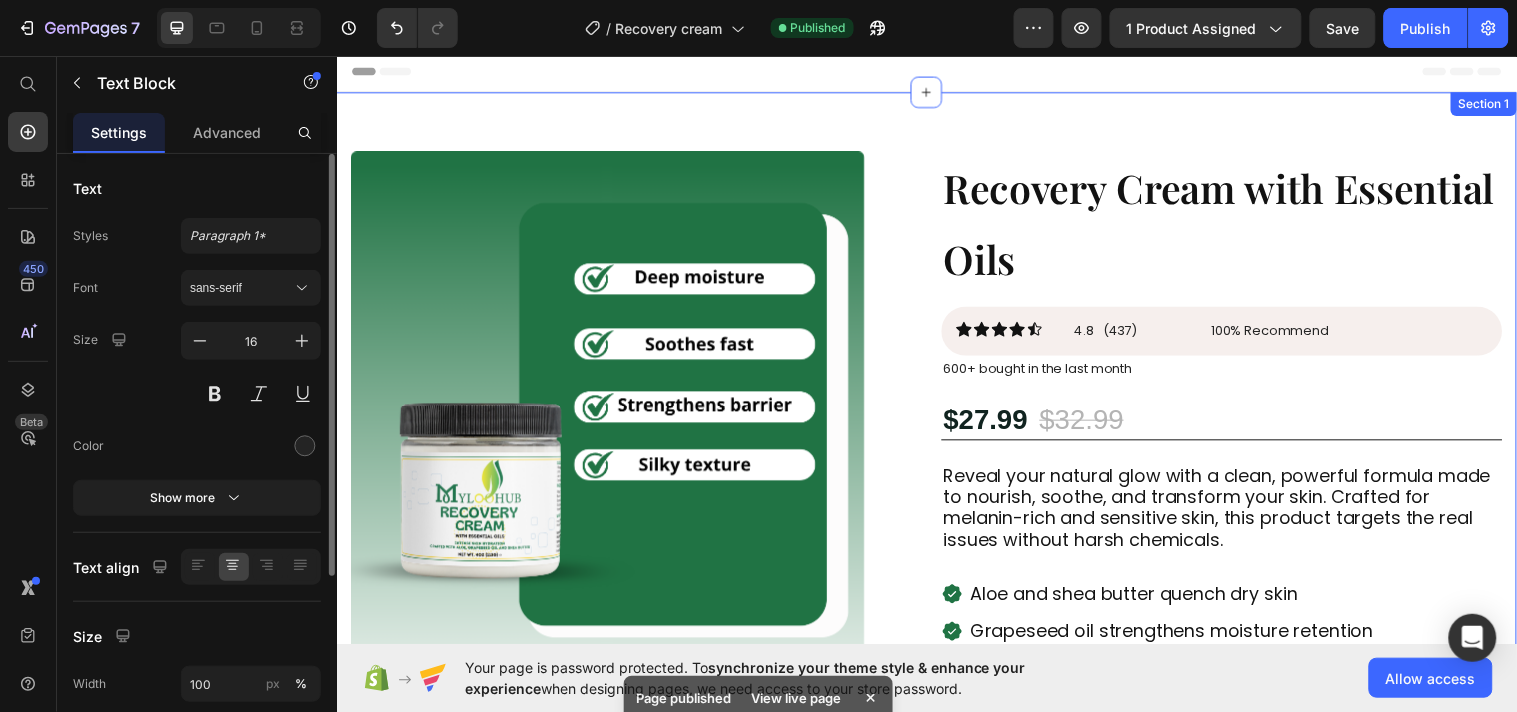 scroll, scrollTop: 0, scrollLeft: 0, axis: both 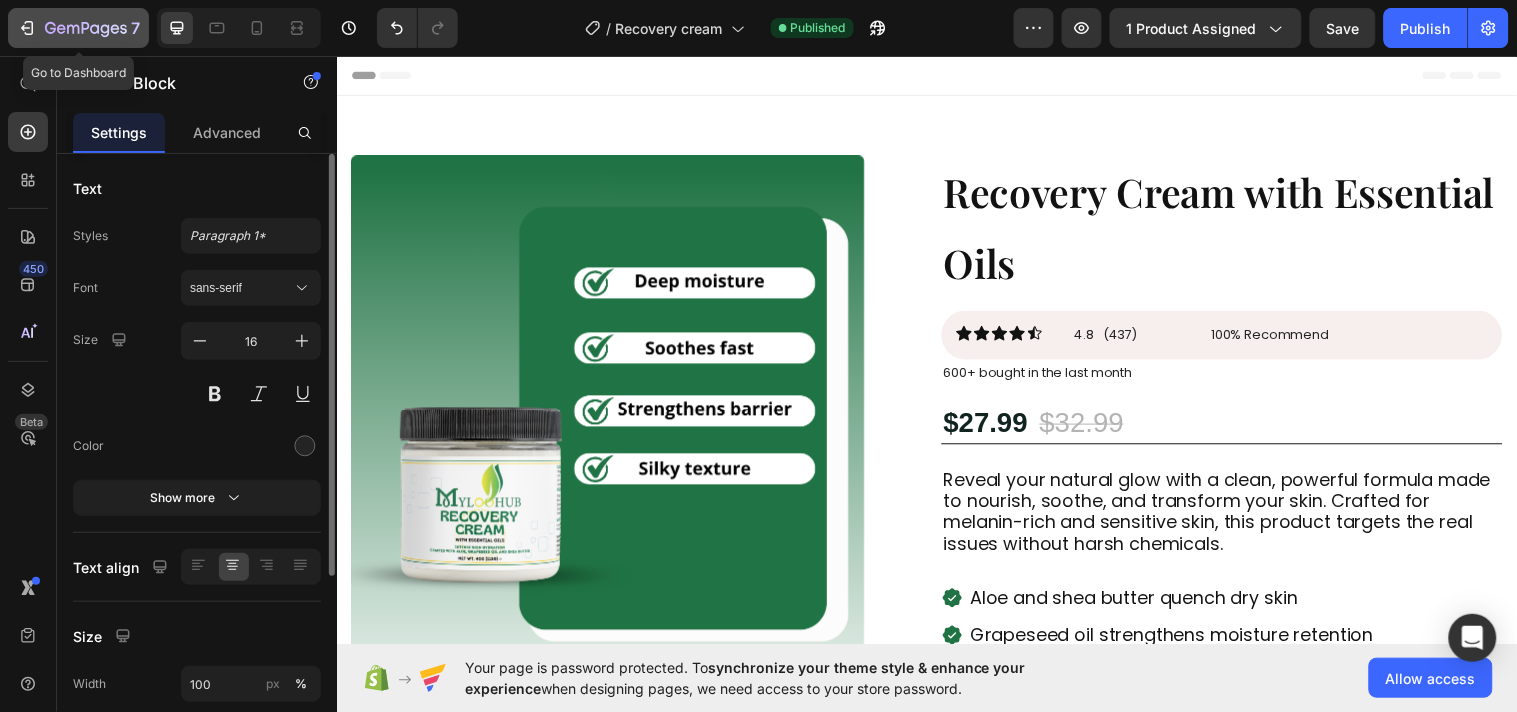 click on "7" at bounding box center (135, 28) 